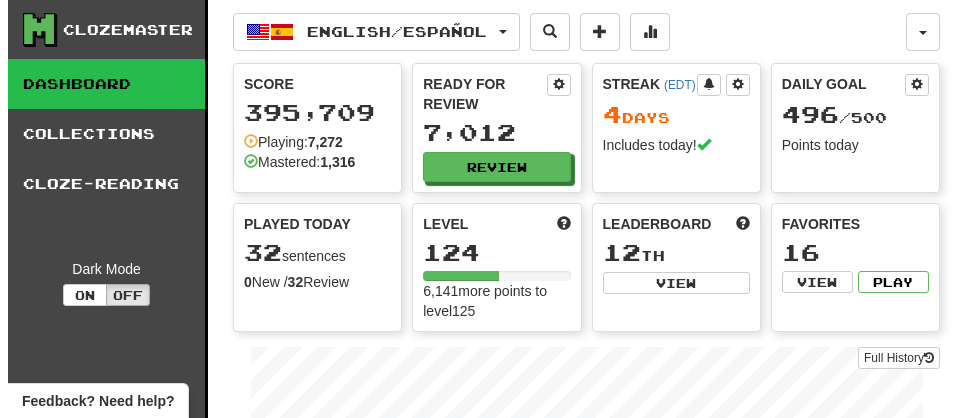 scroll, scrollTop: 0, scrollLeft: 0, axis: both 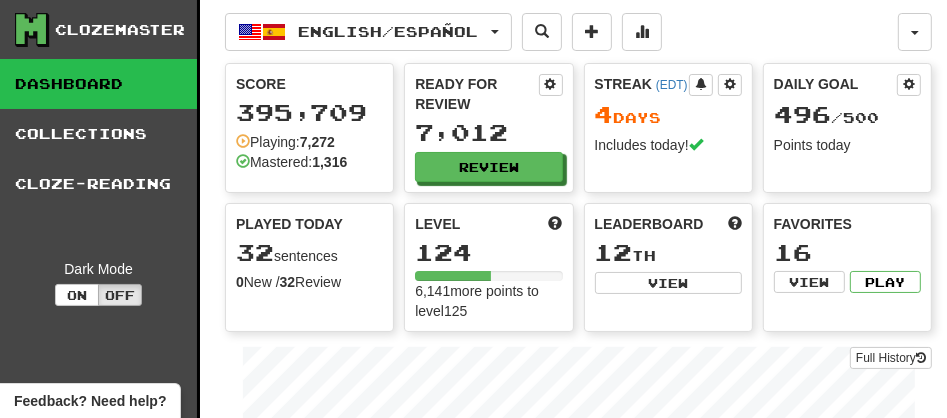 click on "Clozemaster Dashboard Collections Cloze-Reading Dark Mode On Off" at bounding box center (100, 1647) 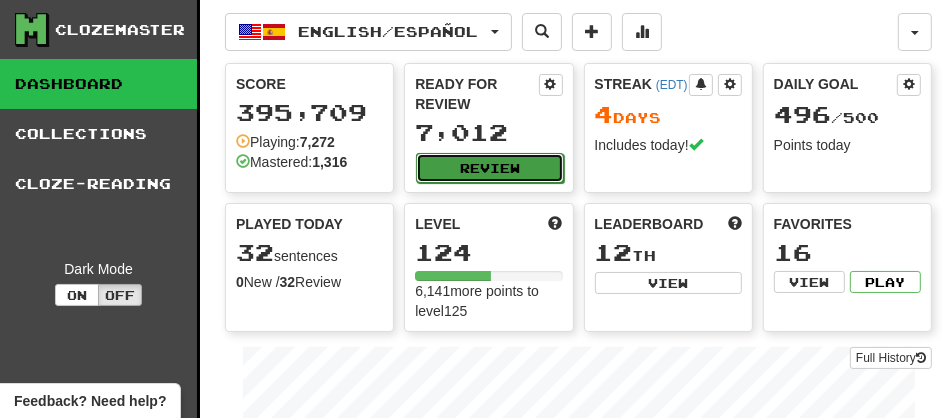 click on "Review" at bounding box center [489, 168] 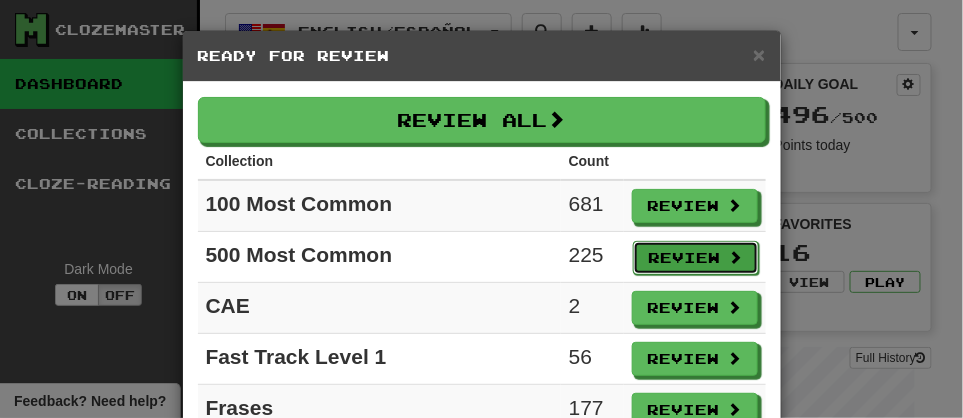 click on "Review" at bounding box center (696, 258) 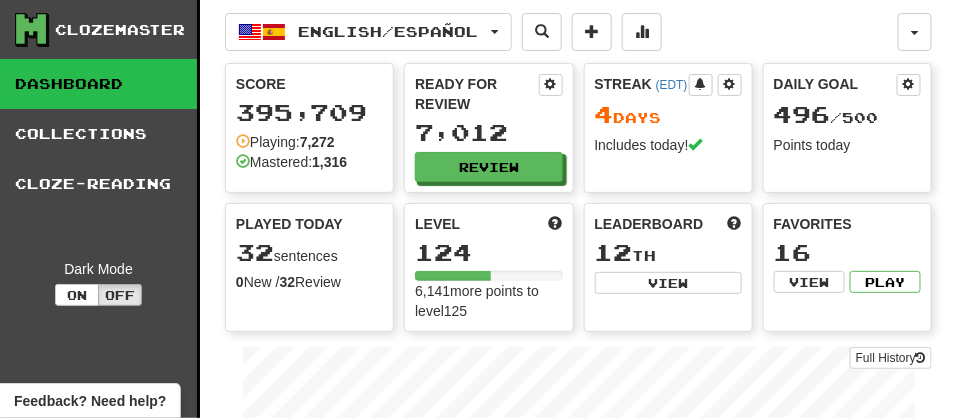 select on "**" 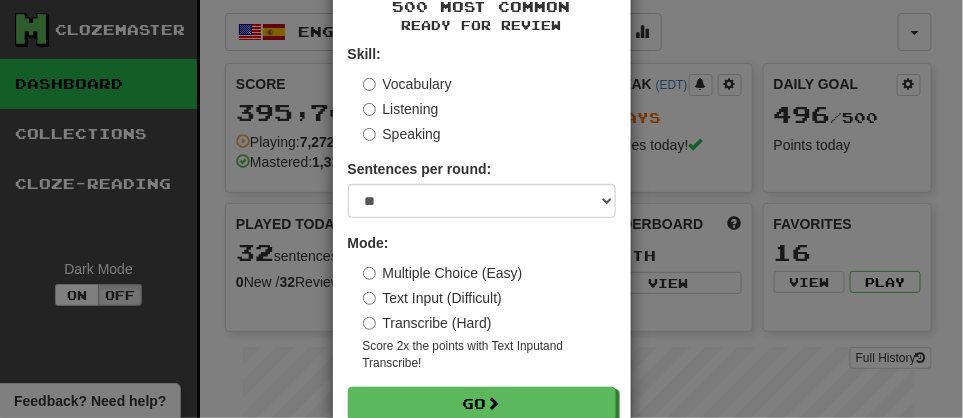 scroll, scrollTop: 147, scrollLeft: 0, axis: vertical 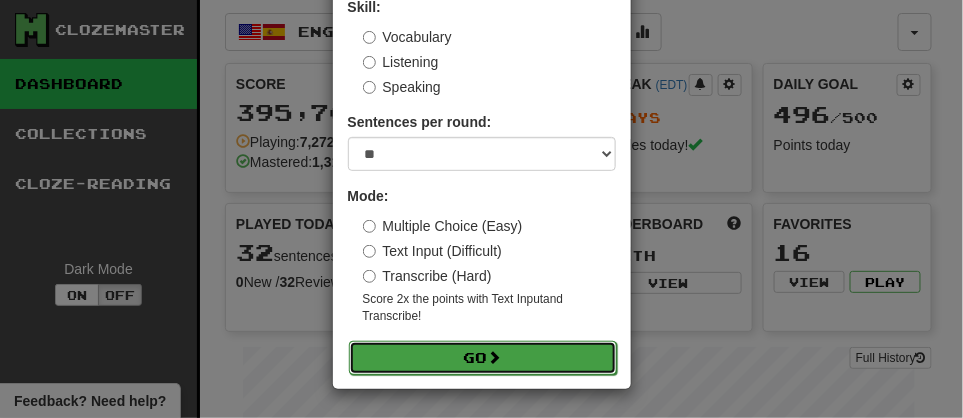 click on "Go" at bounding box center (483, 358) 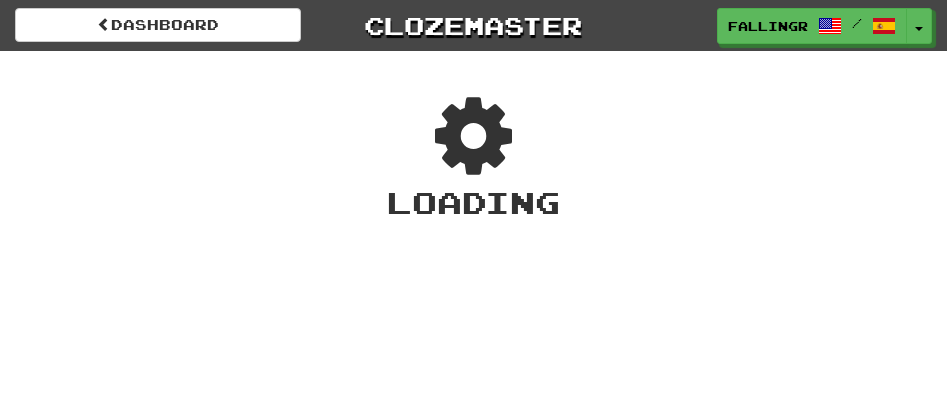 scroll, scrollTop: 0, scrollLeft: 0, axis: both 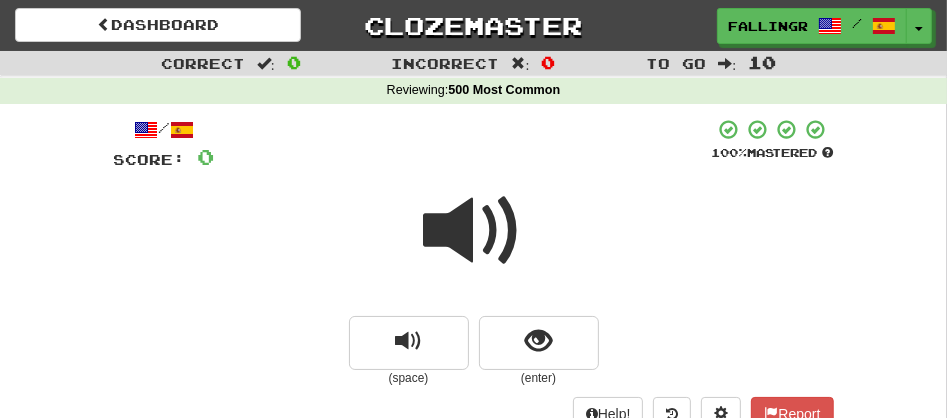 click at bounding box center [474, 231] 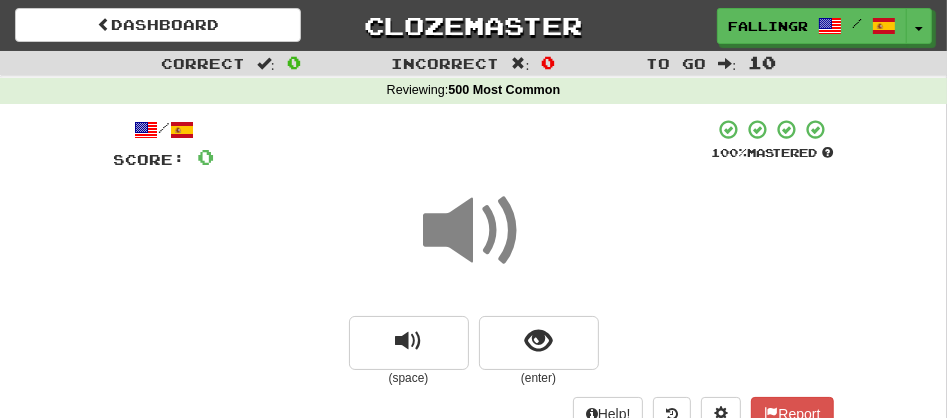 click at bounding box center [474, 231] 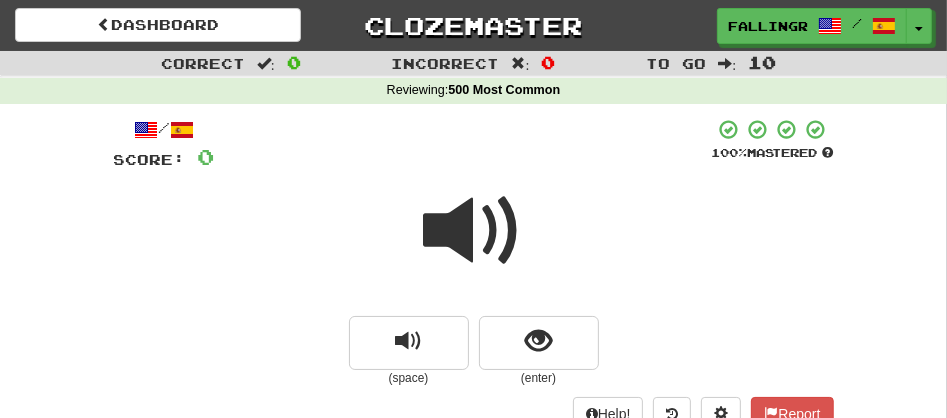 click at bounding box center (474, 231) 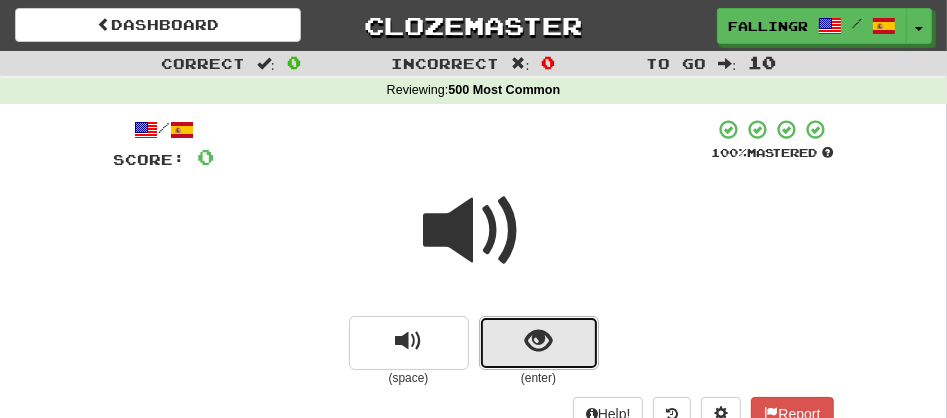 click at bounding box center [539, 343] 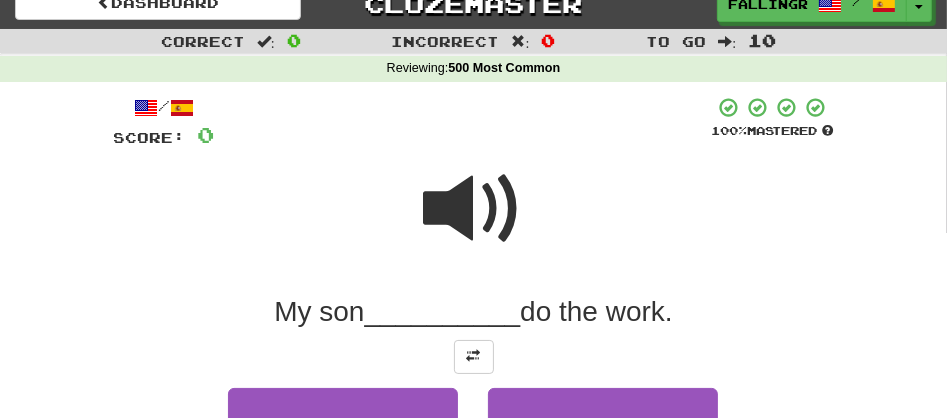 scroll, scrollTop: 44, scrollLeft: 0, axis: vertical 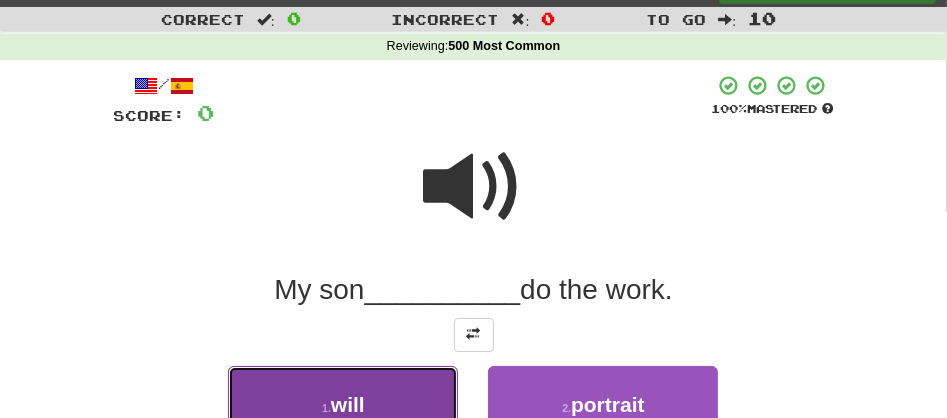 click on "1 .  will" at bounding box center (343, 405) 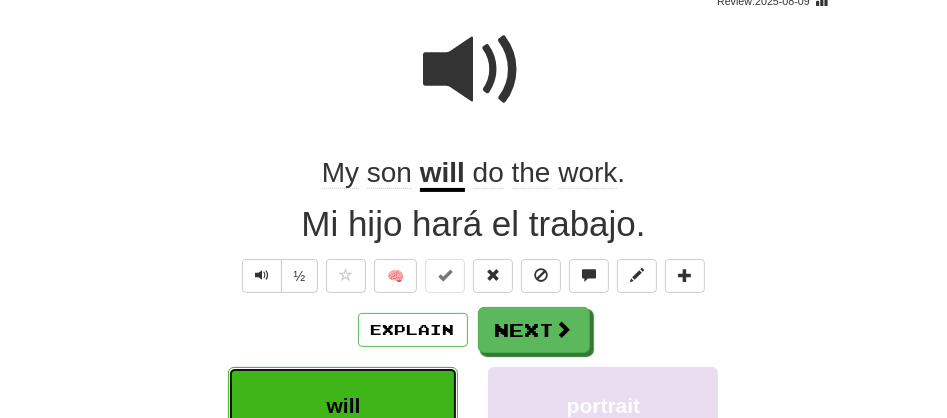 scroll, scrollTop: 207, scrollLeft: 0, axis: vertical 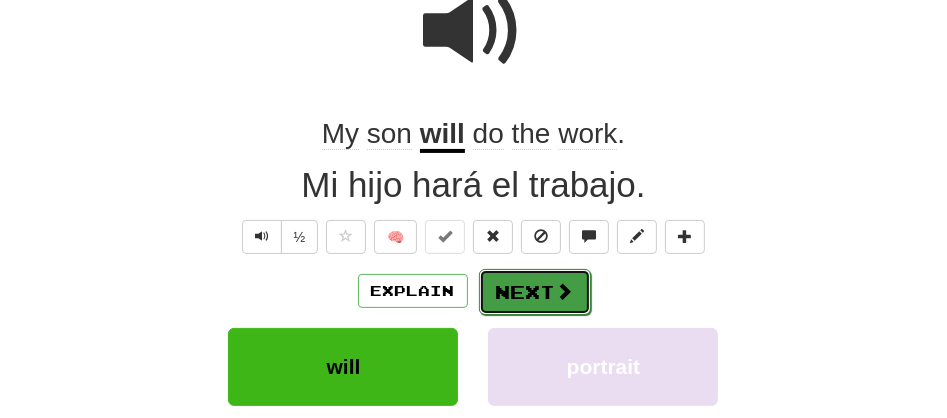 click on "Next" at bounding box center [535, 292] 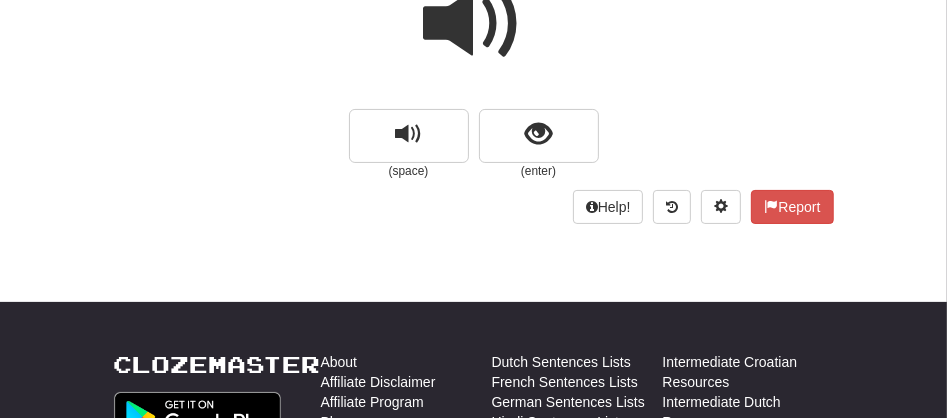 click on "/ Score: 16 100 % Mastered (space) (enter) Help! Report" at bounding box center (474, 74) 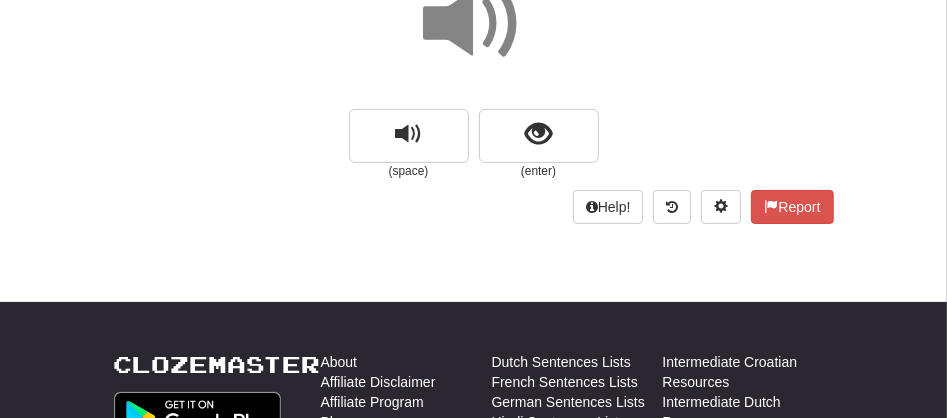 click at bounding box center [474, 24] 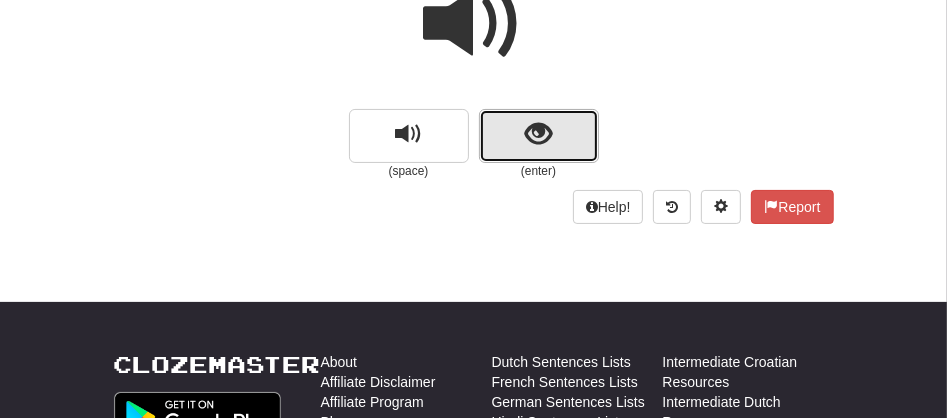 click at bounding box center (539, 136) 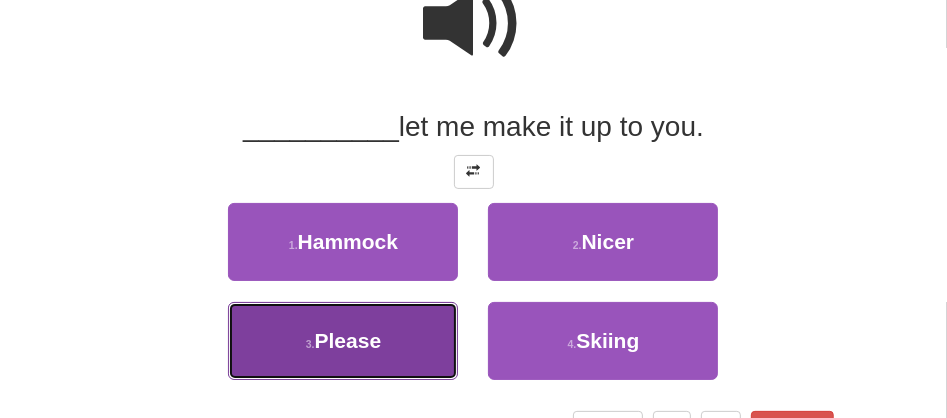 click on "3 .  Please" at bounding box center [343, 341] 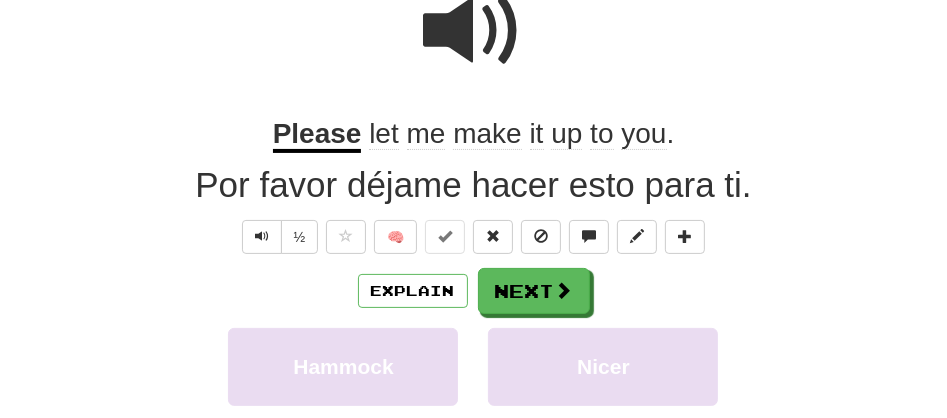 scroll, scrollTop: 213, scrollLeft: 0, axis: vertical 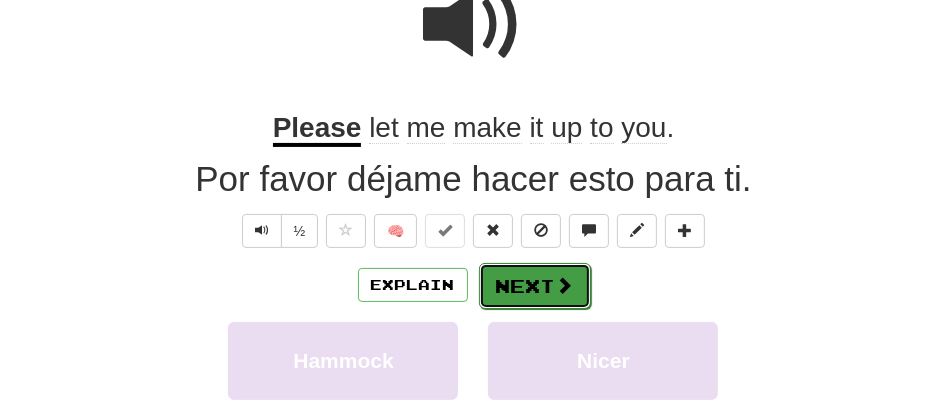 click on "Next" at bounding box center [535, 286] 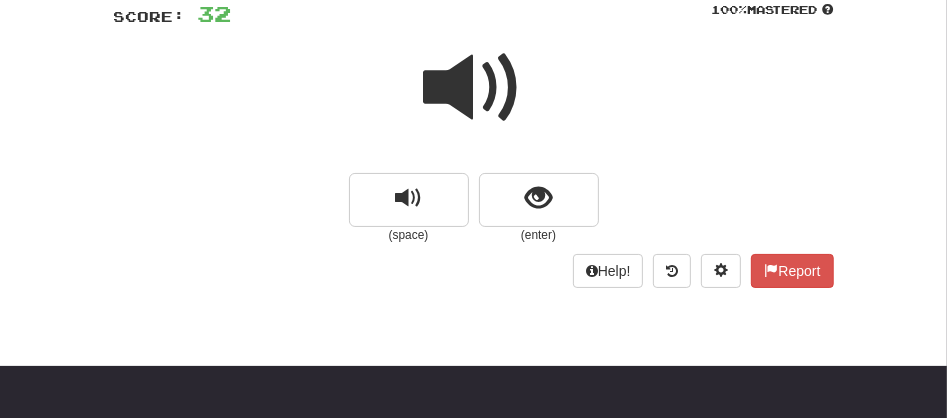 scroll, scrollTop: 124, scrollLeft: 0, axis: vertical 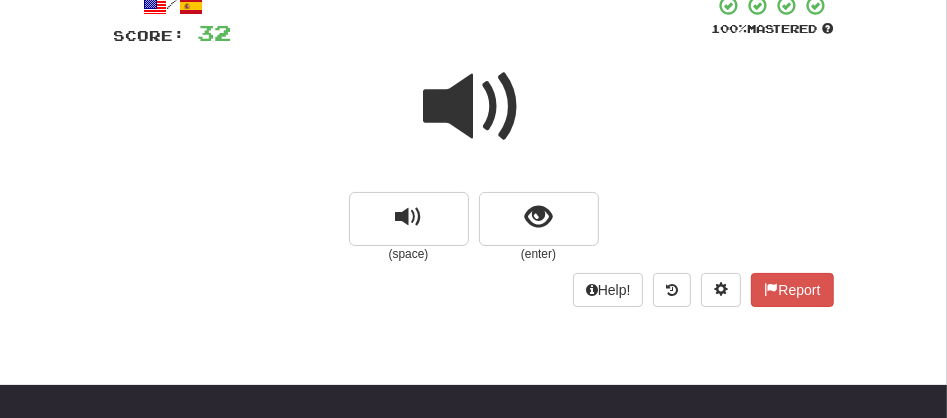 click at bounding box center (474, 107) 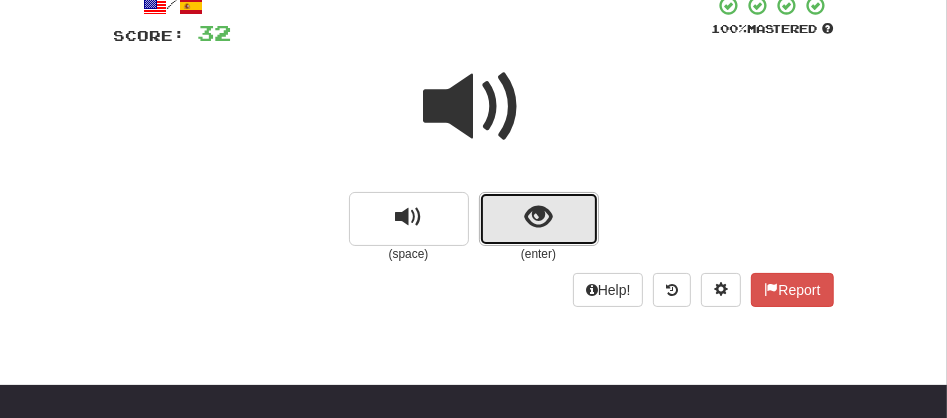 click at bounding box center [539, 219] 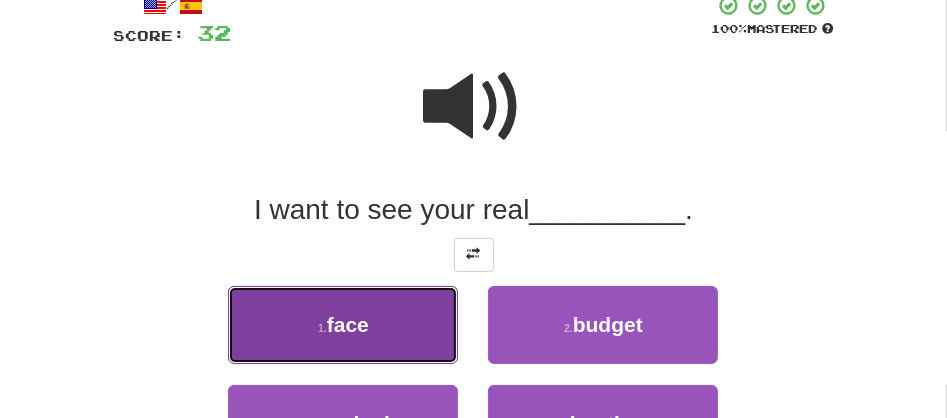 click on "1 .  face" at bounding box center [343, 325] 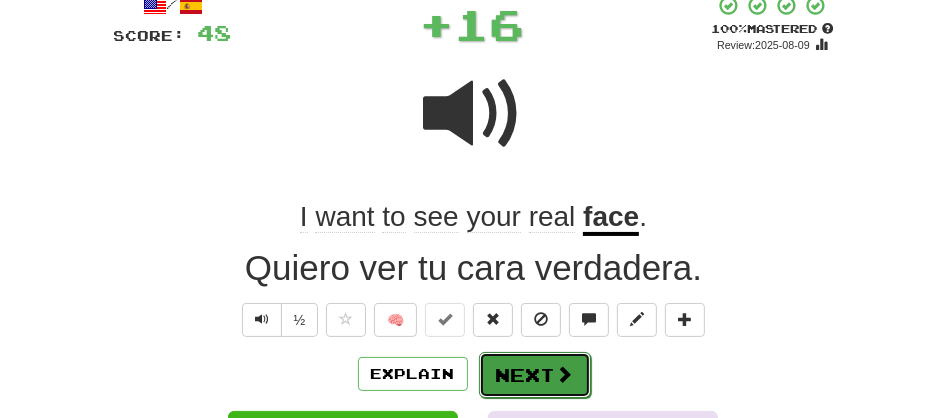click on "Next" at bounding box center (535, 375) 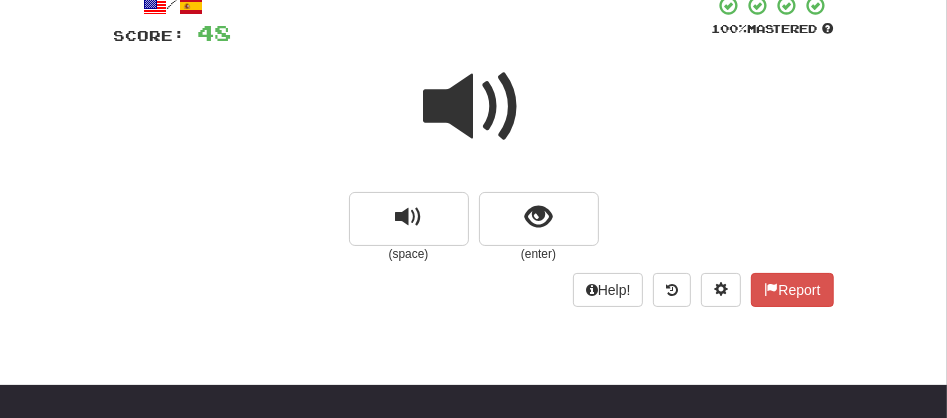 click at bounding box center (474, 107) 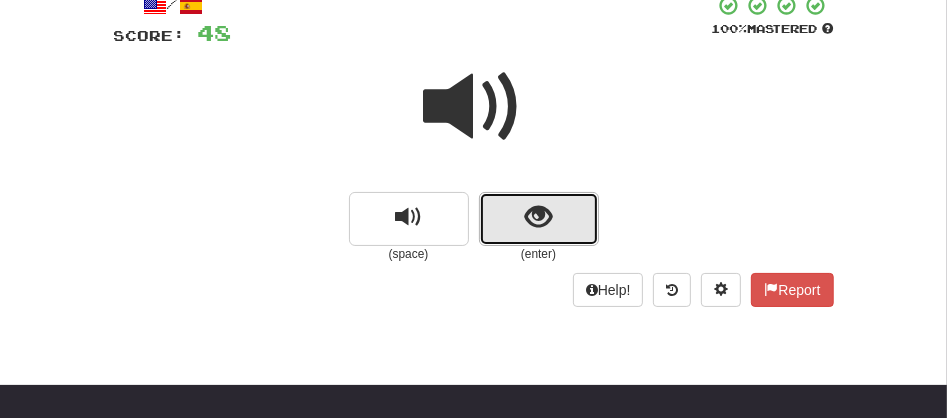 click at bounding box center (539, 219) 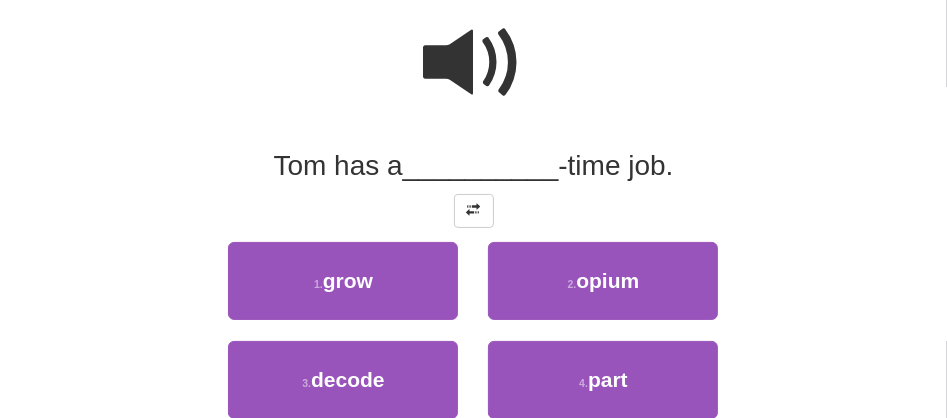 scroll, scrollTop: 213, scrollLeft: 0, axis: vertical 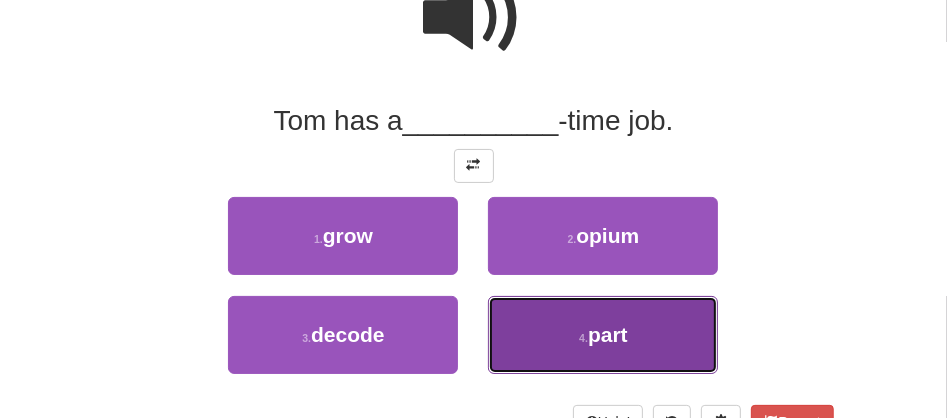 click on "4 .  part" at bounding box center [603, 335] 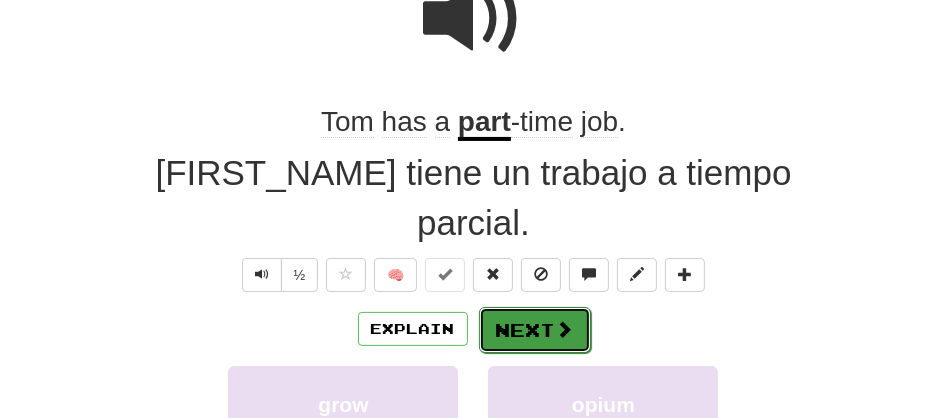 click on "Next" at bounding box center [535, 330] 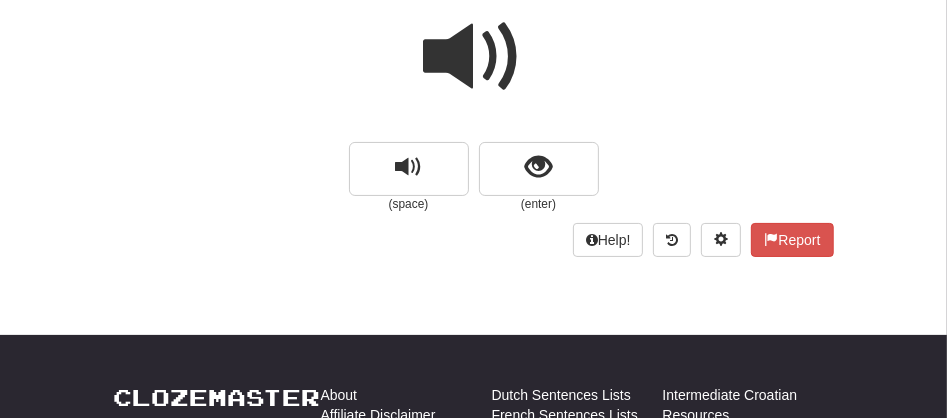 scroll, scrollTop: 130, scrollLeft: 0, axis: vertical 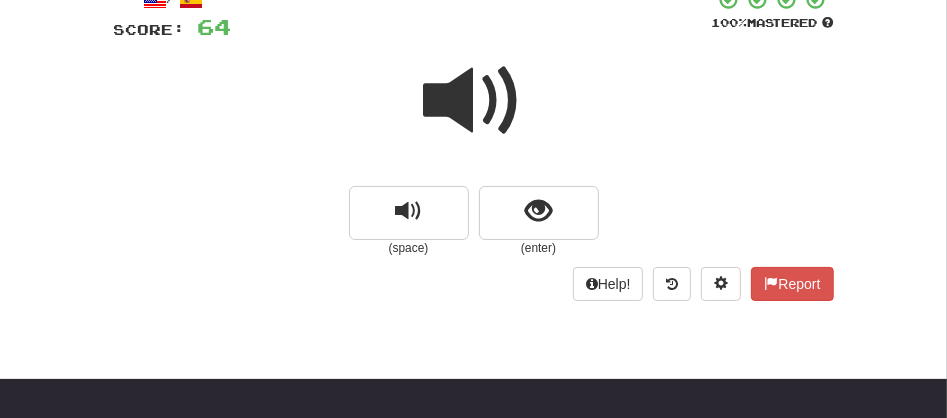 click at bounding box center (474, 101) 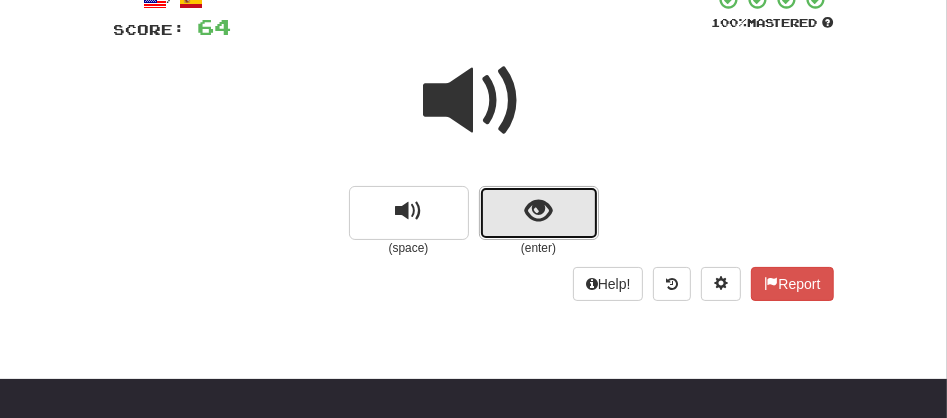 click at bounding box center (539, 213) 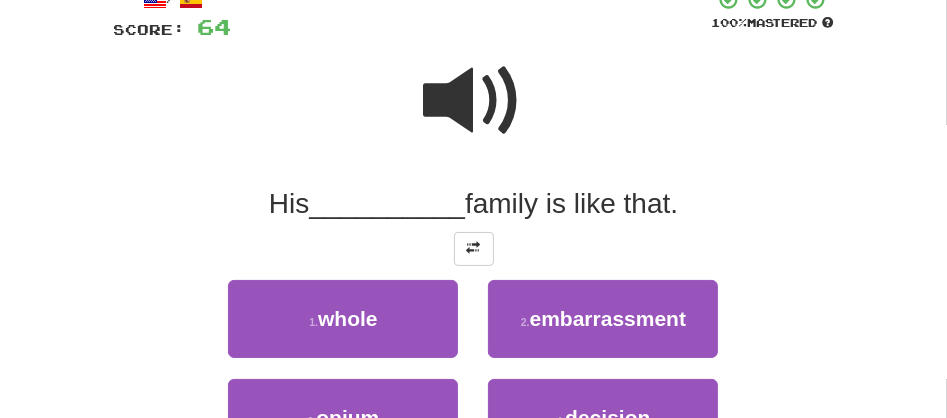 click on "1 .  whole" at bounding box center [343, 329] 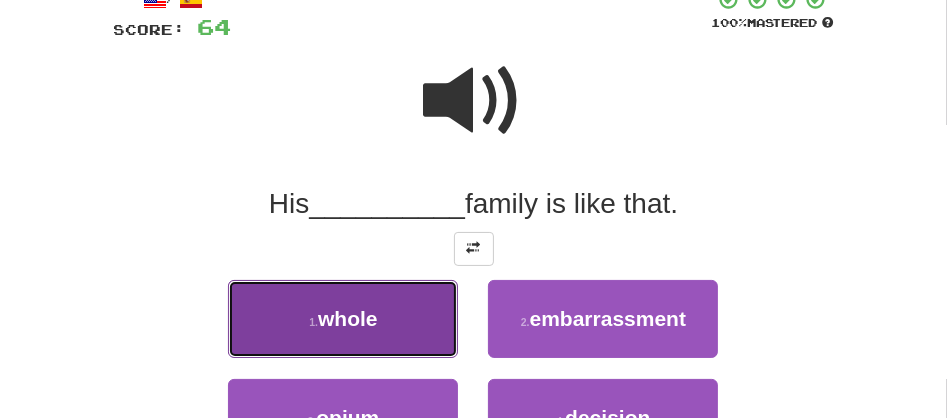 click on "1 .  whole" at bounding box center [343, 319] 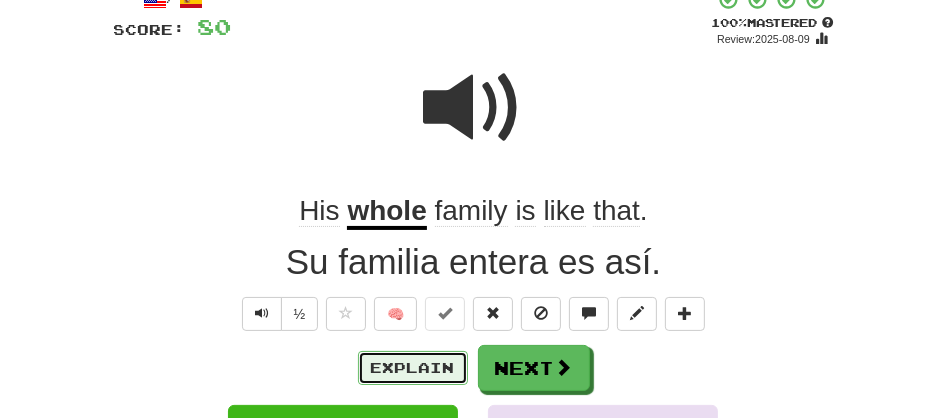 click on "Explain" at bounding box center (413, 368) 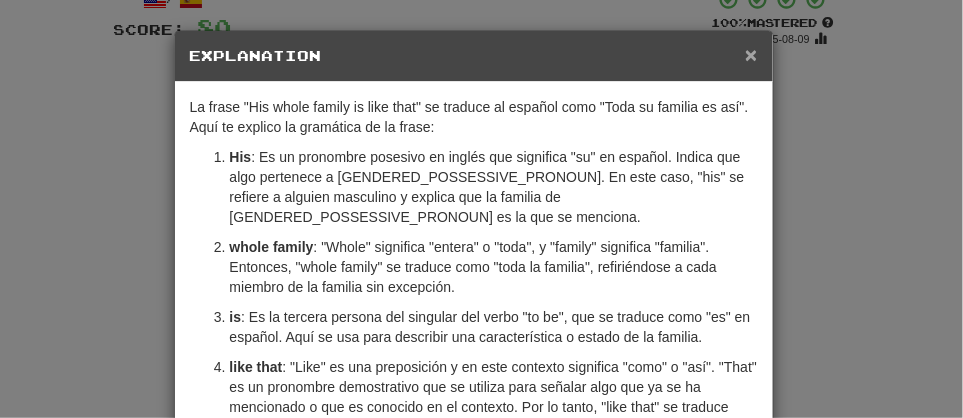 click on "×" at bounding box center (751, 54) 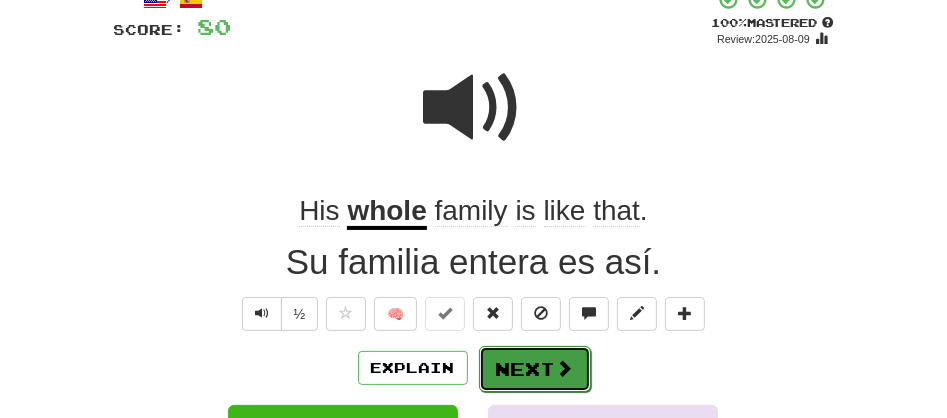 click on "Next" at bounding box center [535, 369] 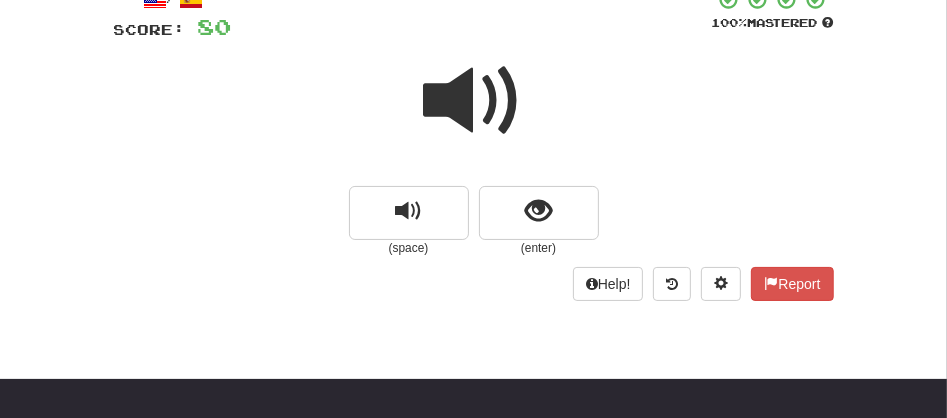 click at bounding box center [474, 101] 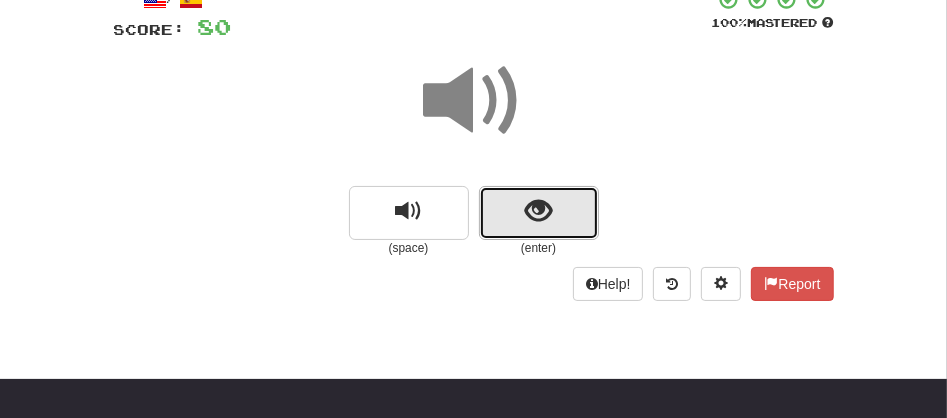 click at bounding box center [539, 213] 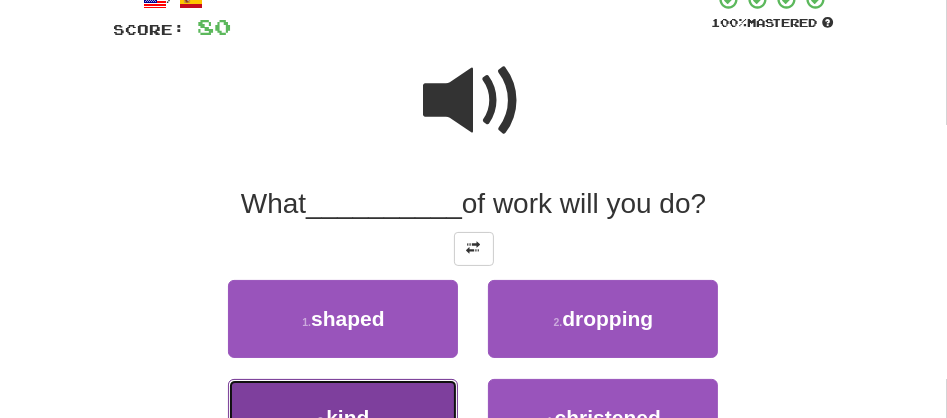 click on "3 .  kind" at bounding box center [343, 418] 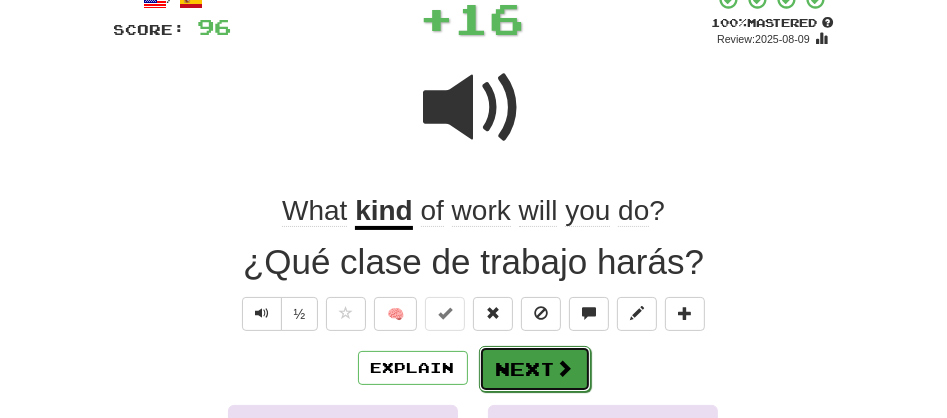 click on "Next" at bounding box center [535, 369] 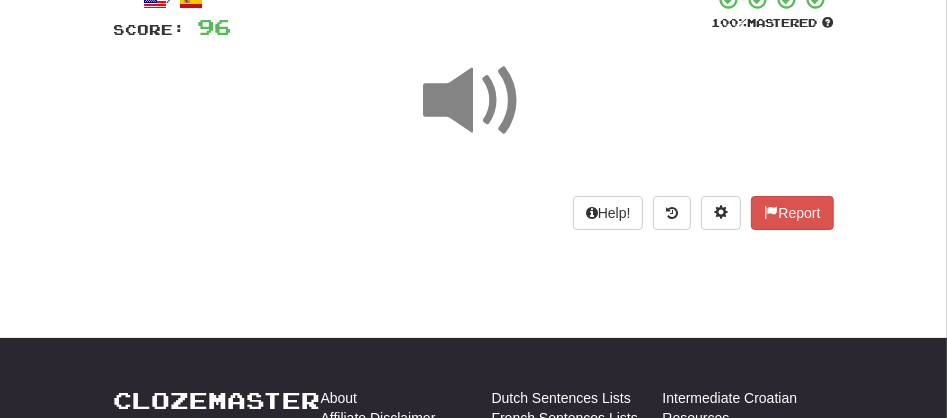 click at bounding box center (474, 101) 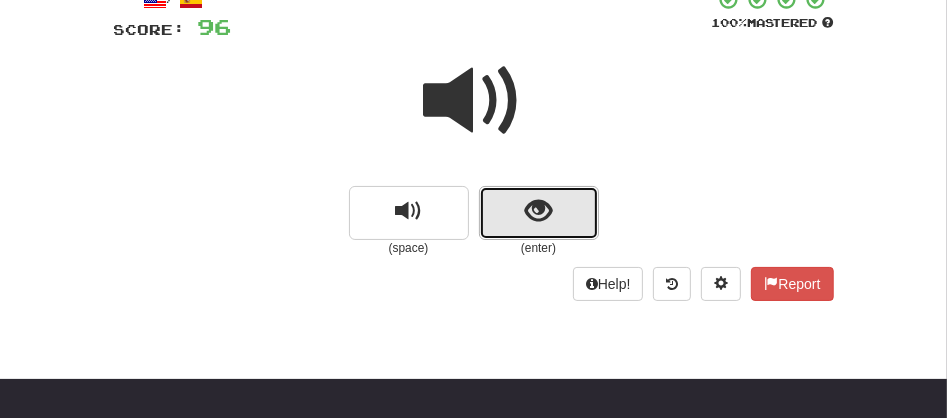 click at bounding box center [539, 213] 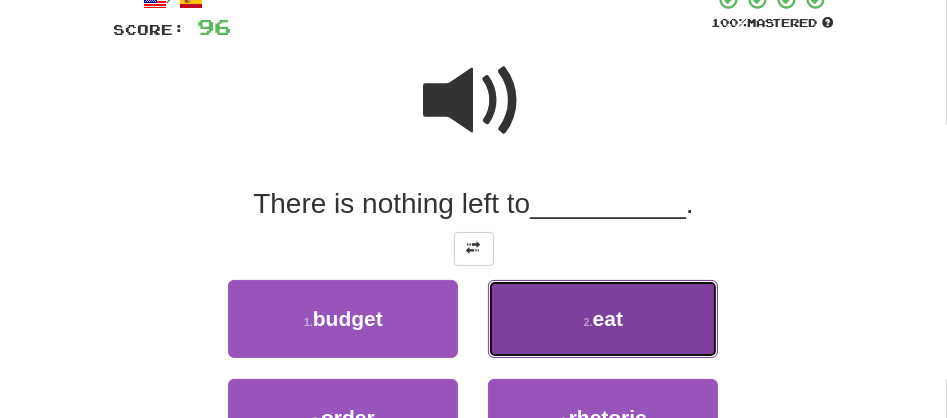 click on "2 .  eat" at bounding box center (603, 319) 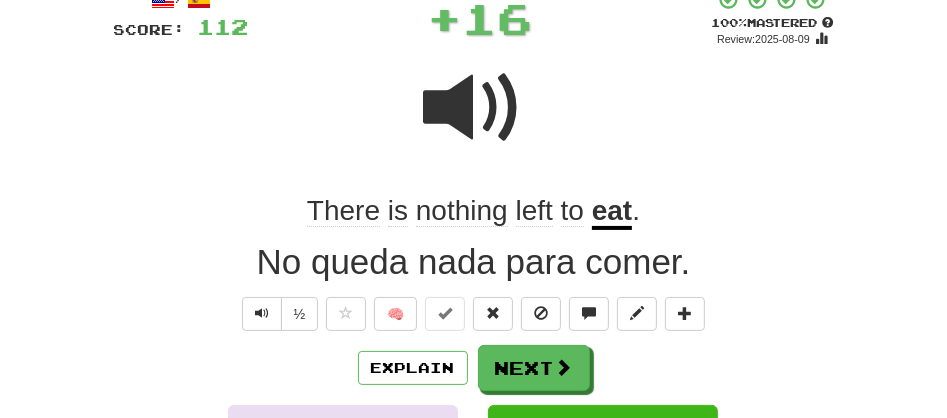 click on "left" 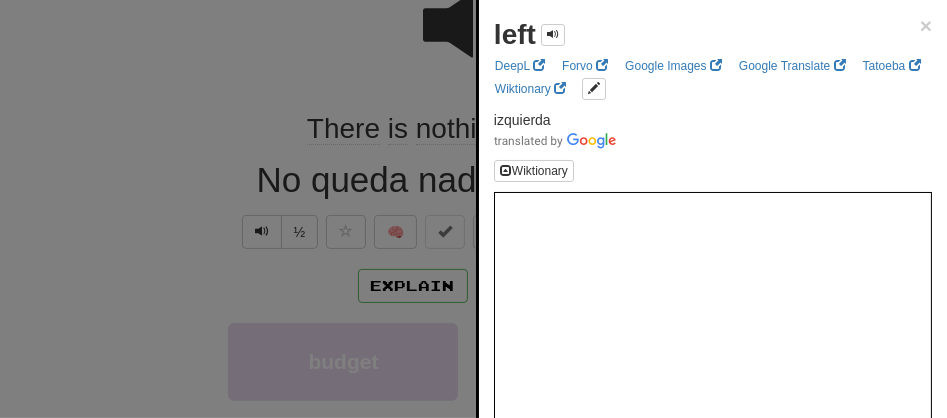 scroll, scrollTop: 238, scrollLeft: 0, axis: vertical 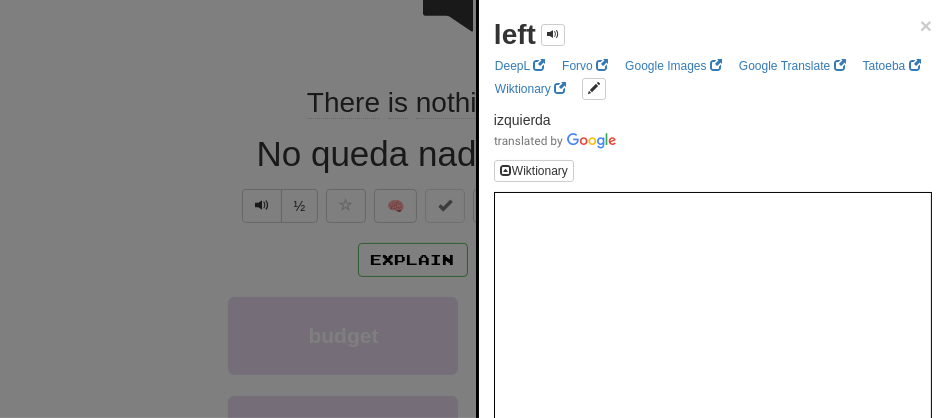 drag, startPoint x: 128, startPoint y: 231, endPoint x: 411, endPoint y: 256, distance: 284.10208 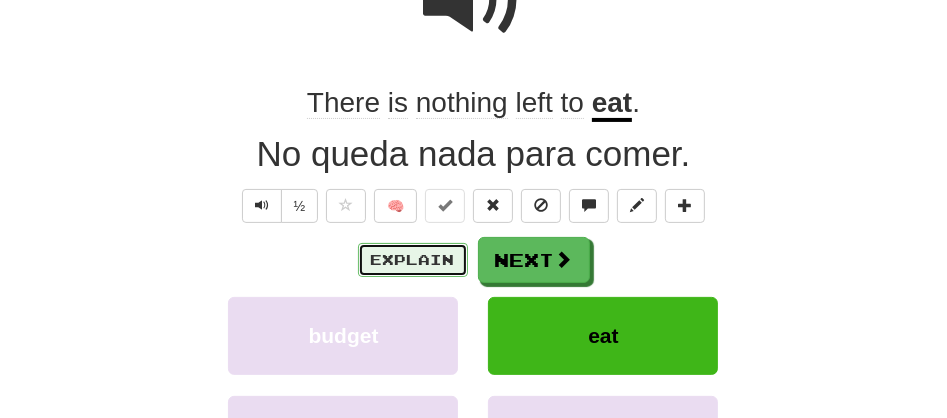 click on "Explain" at bounding box center [413, 260] 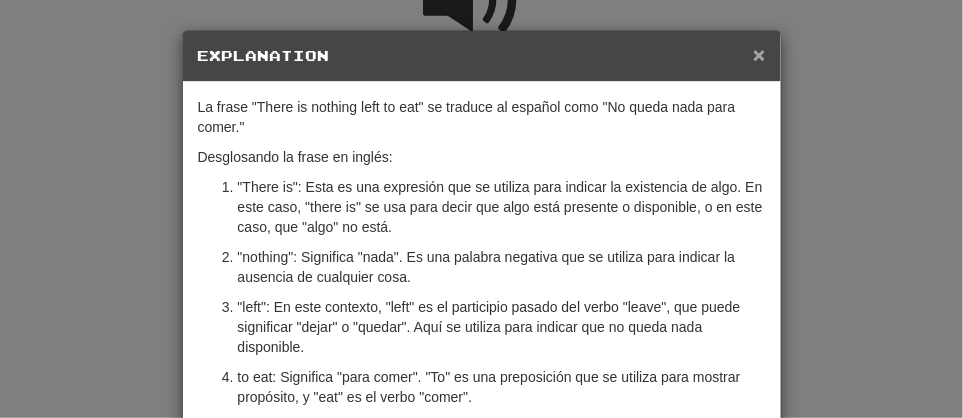 click on "×" at bounding box center (759, 54) 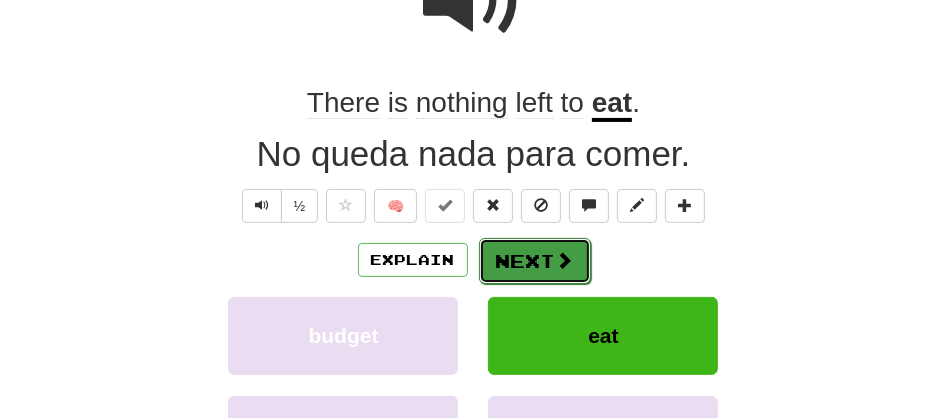 click on "Next" at bounding box center (535, 261) 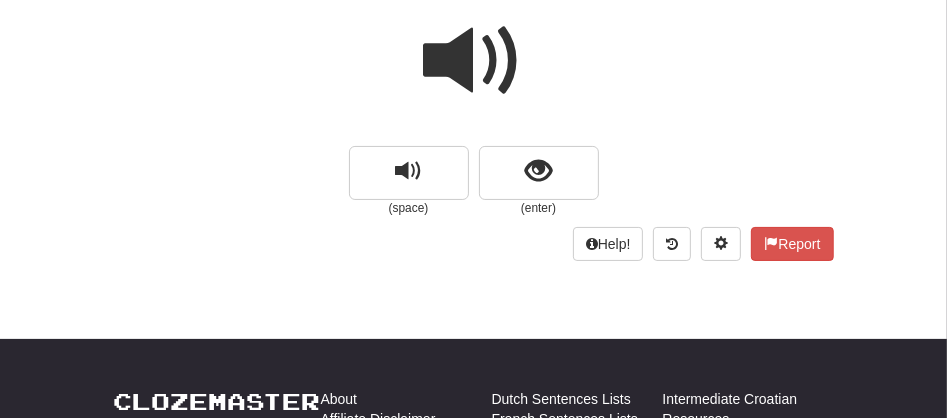 scroll, scrollTop: 150, scrollLeft: 0, axis: vertical 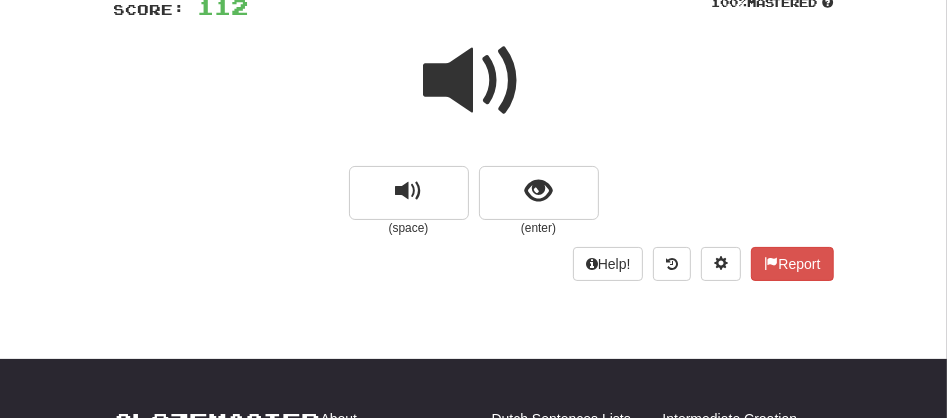 click at bounding box center [474, 81] 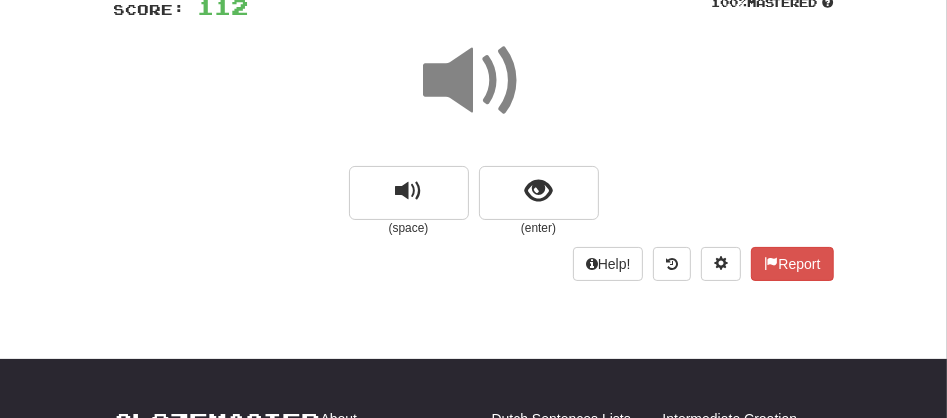 click at bounding box center (474, 81) 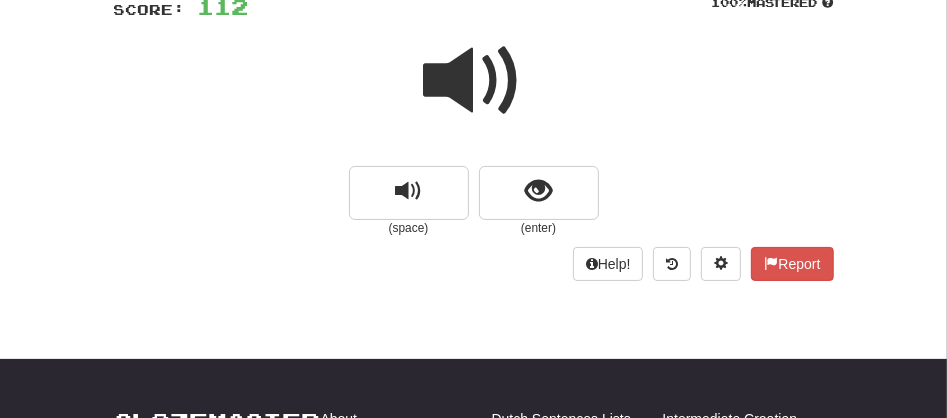 click at bounding box center (474, 81) 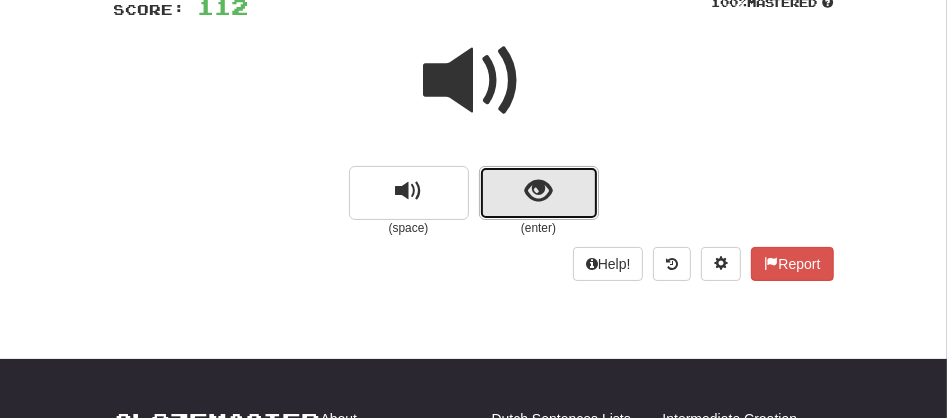 click at bounding box center [539, 193] 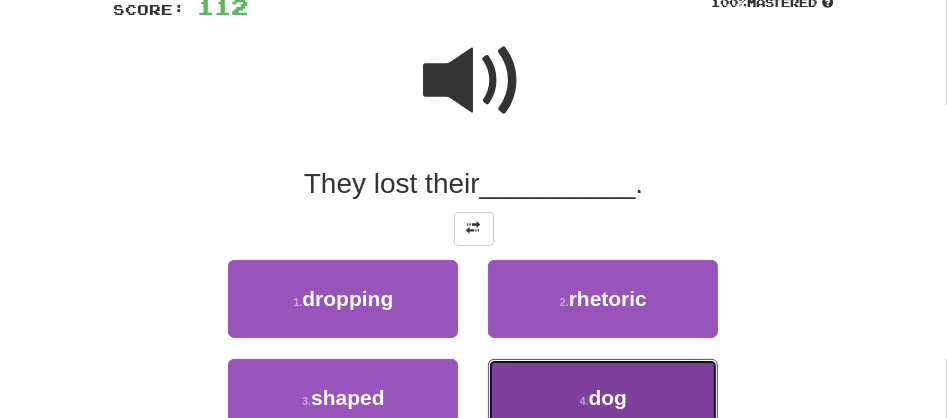 click on "4 .  dog" at bounding box center (603, 398) 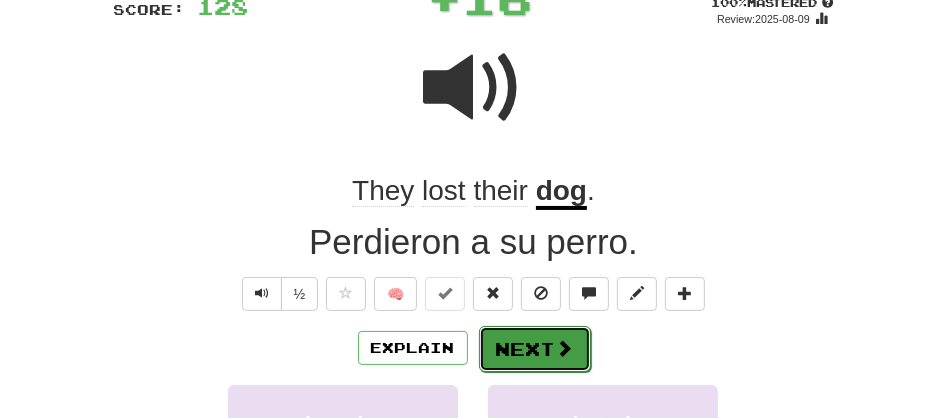 click on "Next" at bounding box center [535, 349] 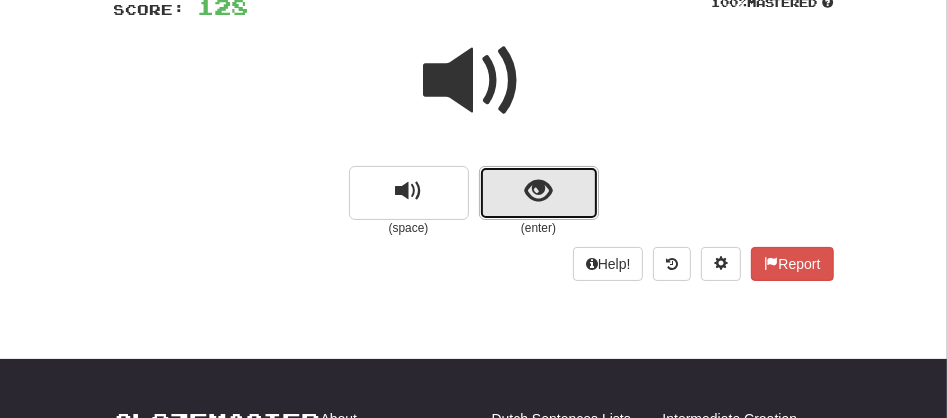 click at bounding box center [539, 193] 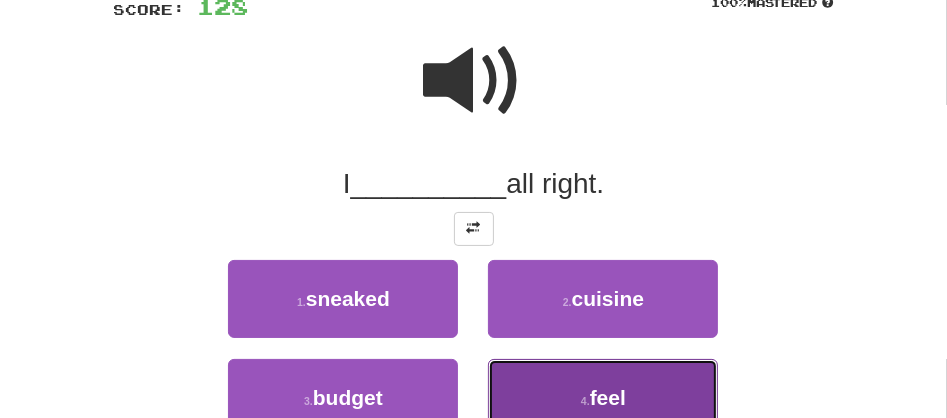 click on "4 .  feel" at bounding box center (603, 398) 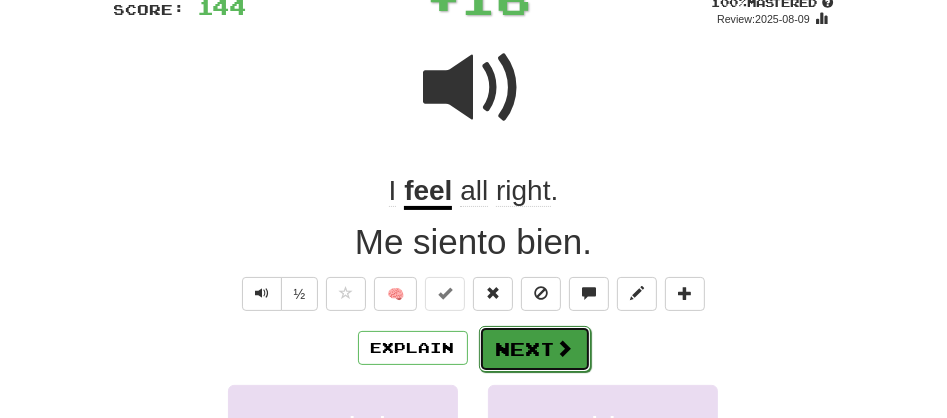 click on "Next" at bounding box center (535, 349) 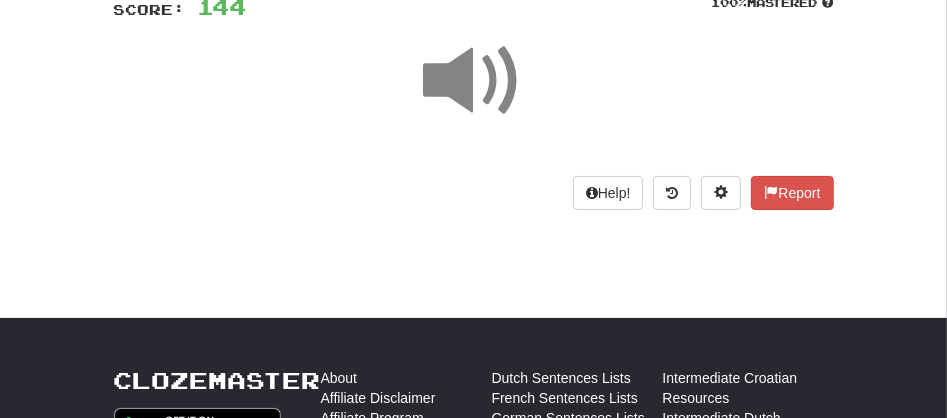 click at bounding box center [474, 81] 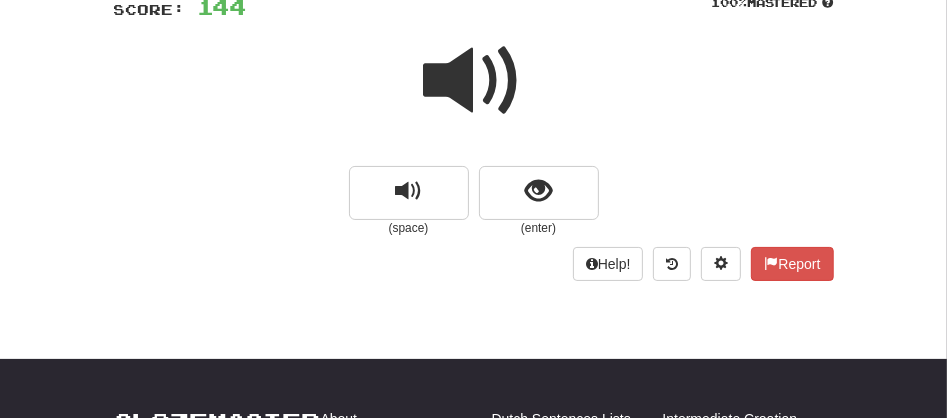 click at bounding box center [474, 81] 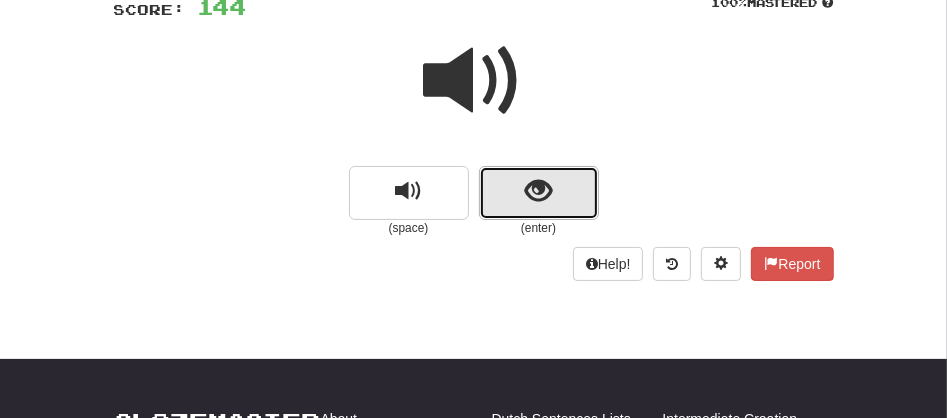 click at bounding box center [539, 193] 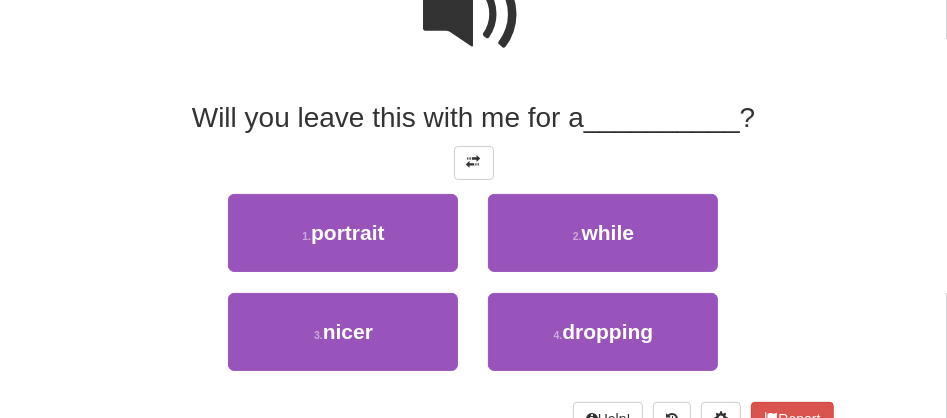 scroll, scrollTop: 238, scrollLeft: 0, axis: vertical 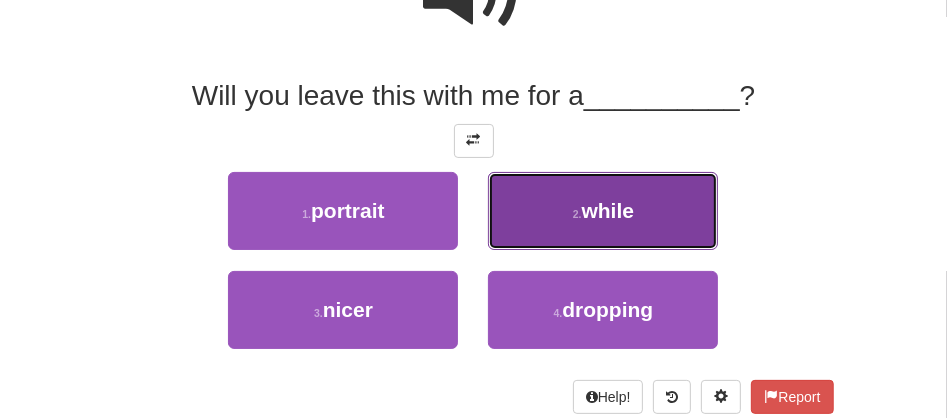 click on "while" at bounding box center [608, 210] 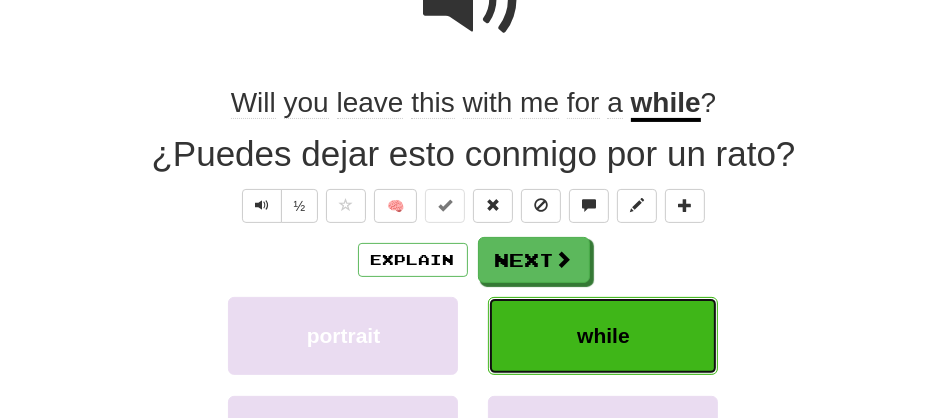 scroll, scrollTop: 244, scrollLeft: 0, axis: vertical 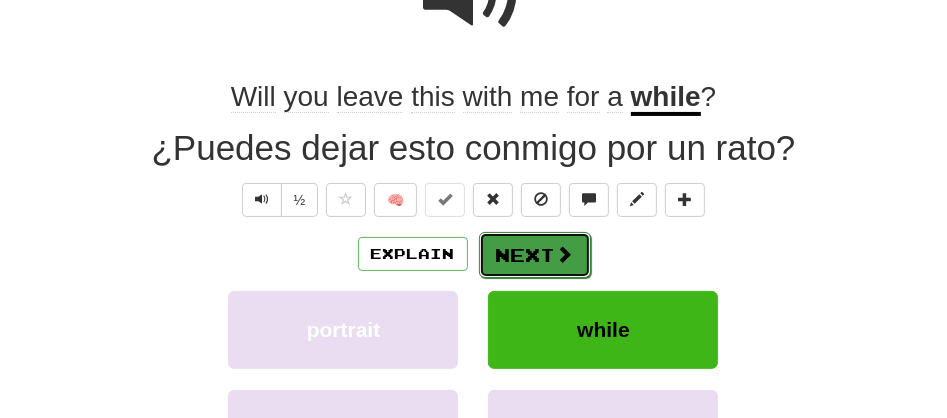 click on "Next" at bounding box center (535, 255) 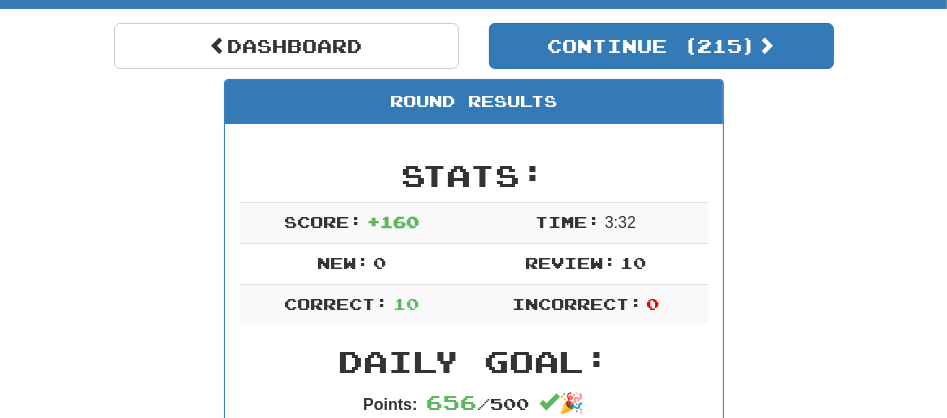 scroll, scrollTop: 153, scrollLeft: 0, axis: vertical 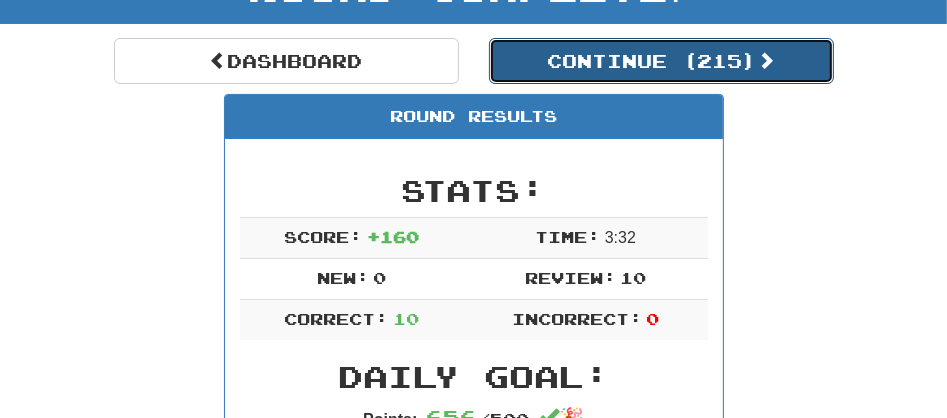 click on "Continue ( [NUMBER] )" at bounding box center (661, 61) 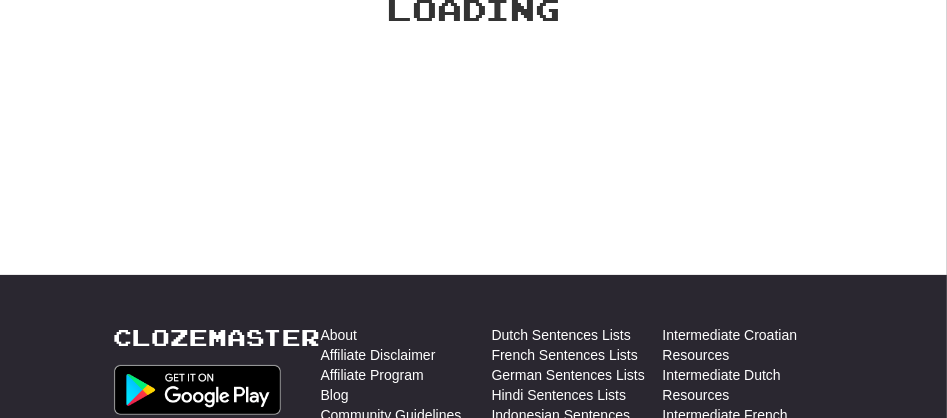 scroll, scrollTop: 153, scrollLeft: 0, axis: vertical 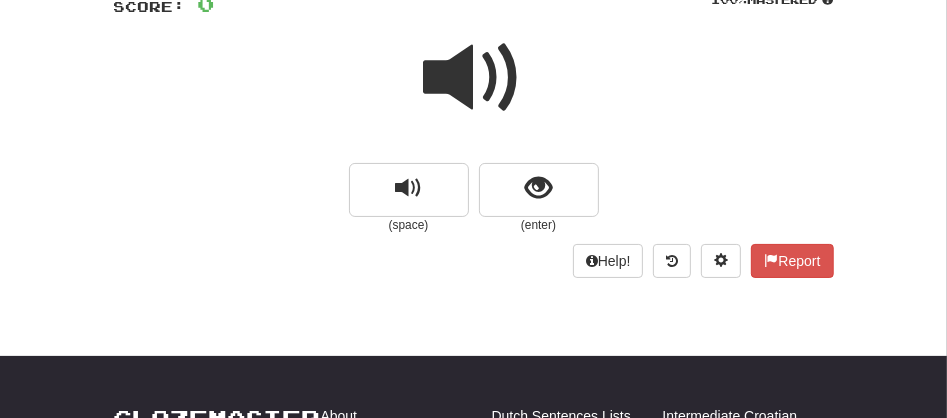 click at bounding box center (474, 78) 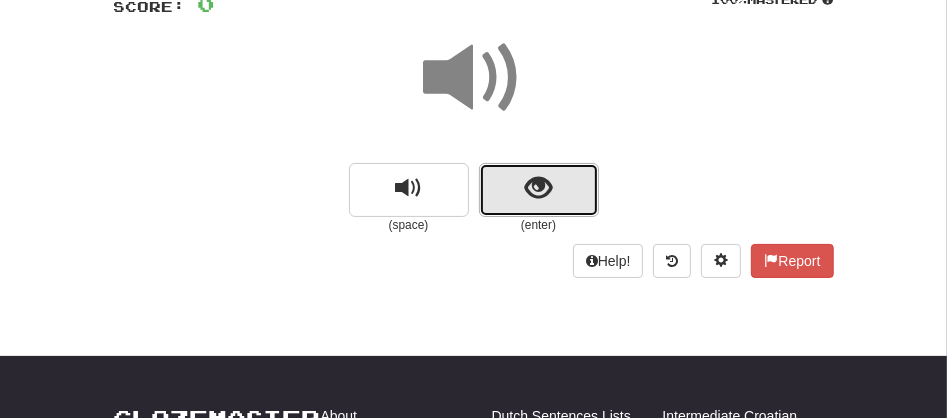 click at bounding box center [539, 190] 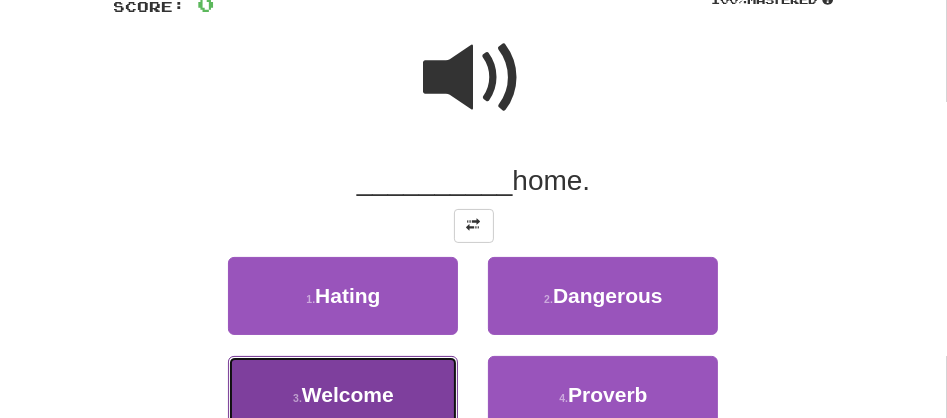 click on "3 .  Welcome" at bounding box center (343, 395) 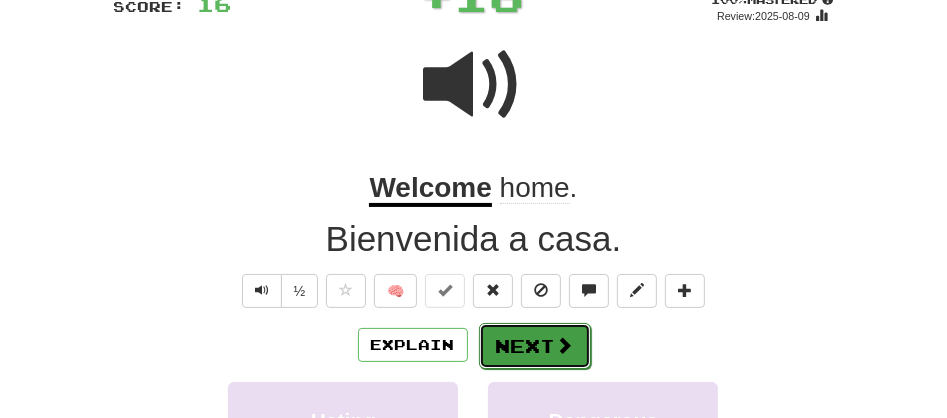 click on "Next" at bounding box center [535, 346] 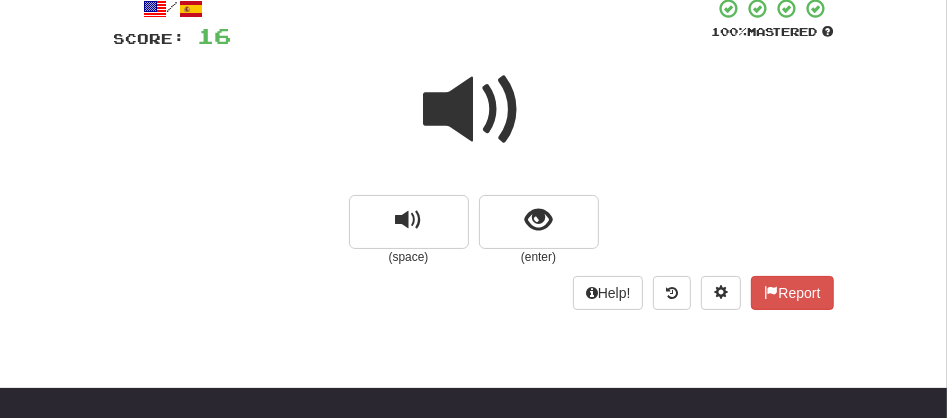 scroll, scrollTop: 109, scrollLeft: 0, axis: vertical 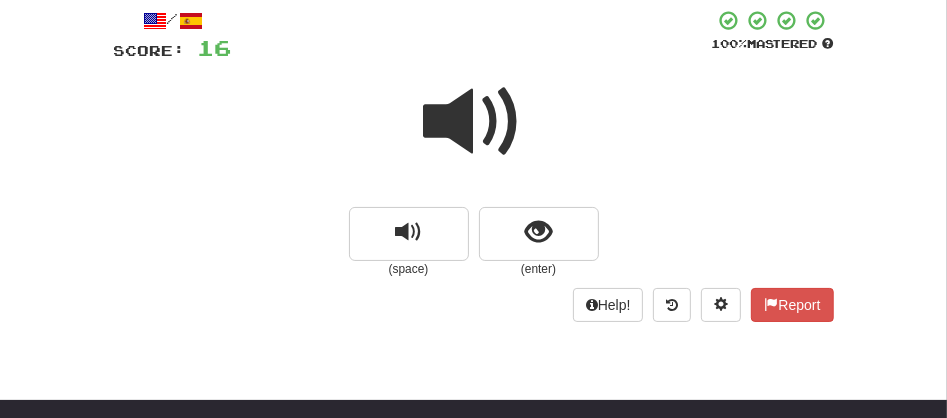 click at bounding box center (474, 122) 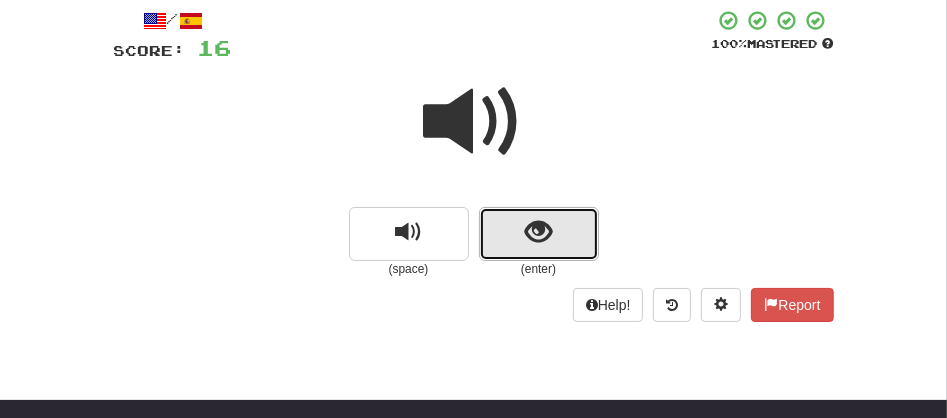 click at bounding box center (539, 234) 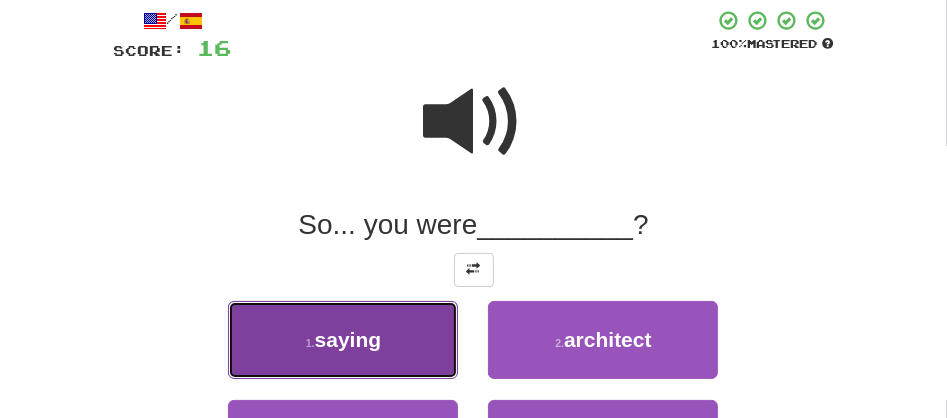 click on "1 .  saying" at bounding box center [343, 340] 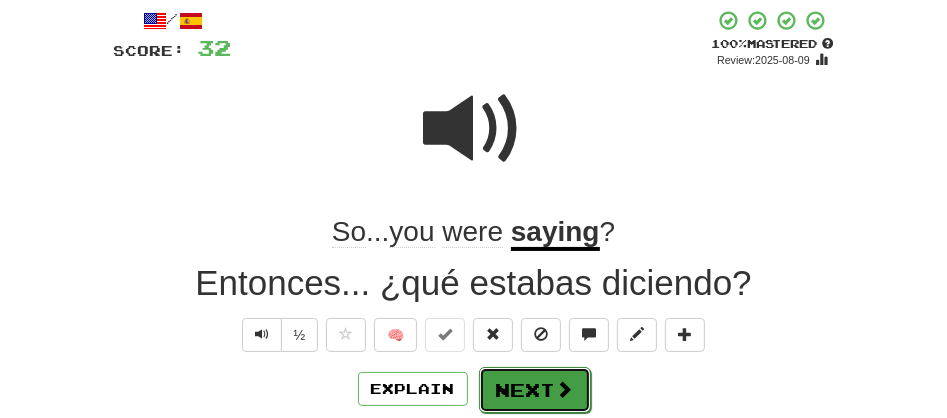 click on "Next" at bounding box center [535, 390] 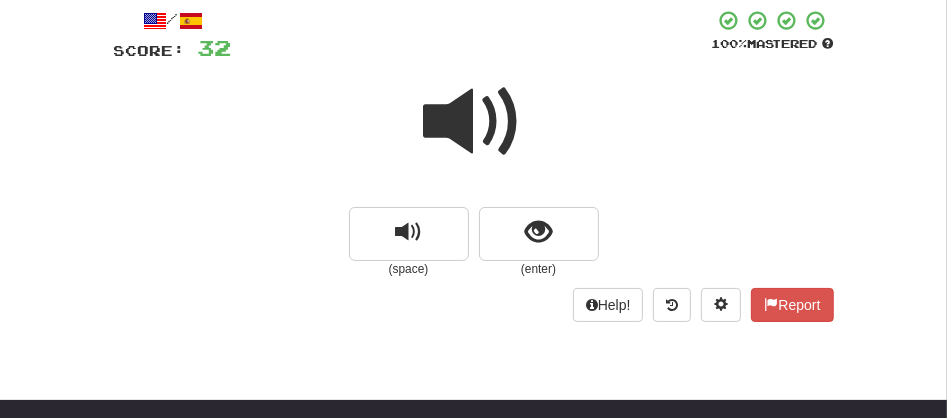click at bounding box center [474, 122] 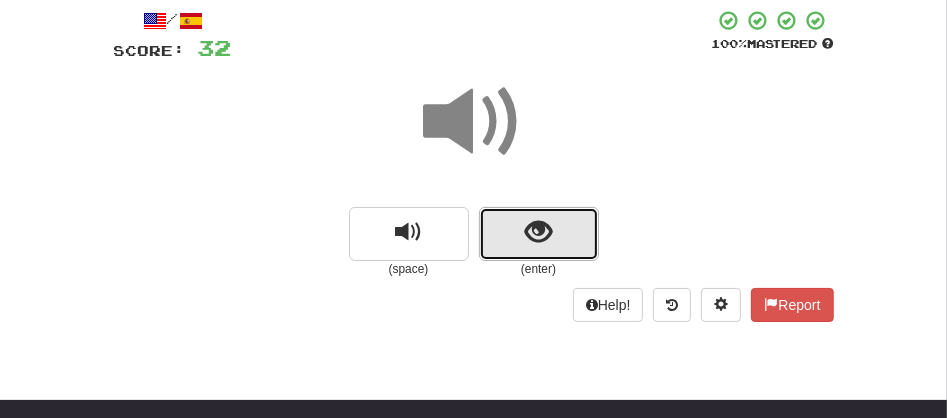 click at bounding box center [539, 234] 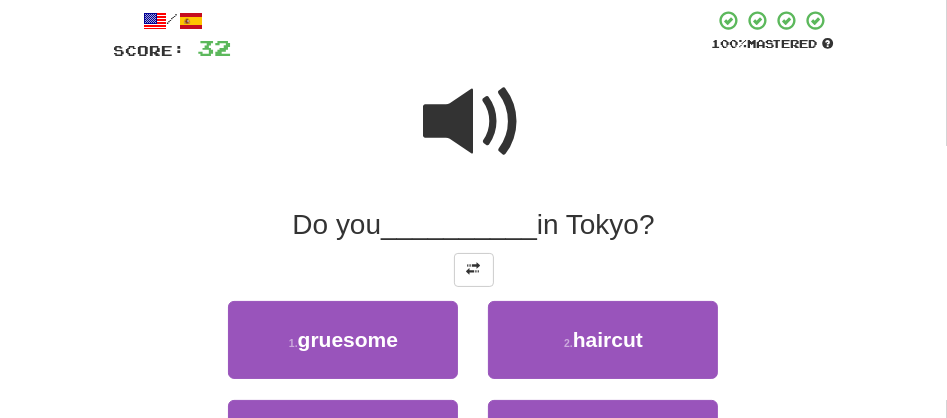 scroll, scrollTop: 475, scrollLeft: 0, axis: vertical 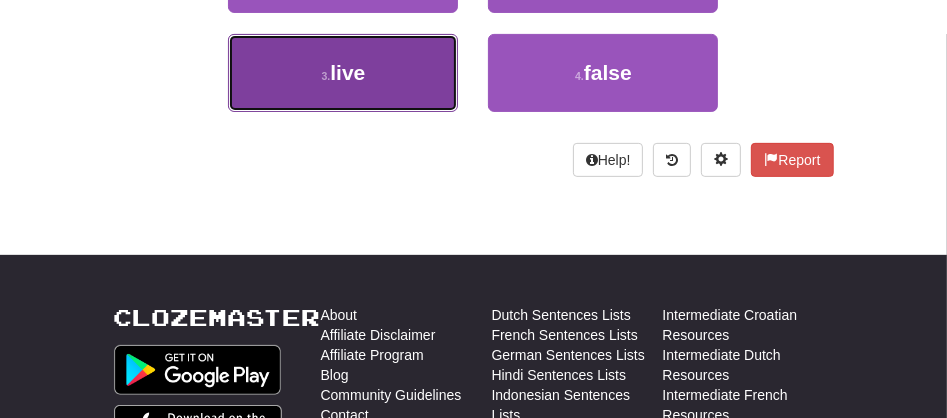 click on "3 .  live" at bounding box center (343, 73) 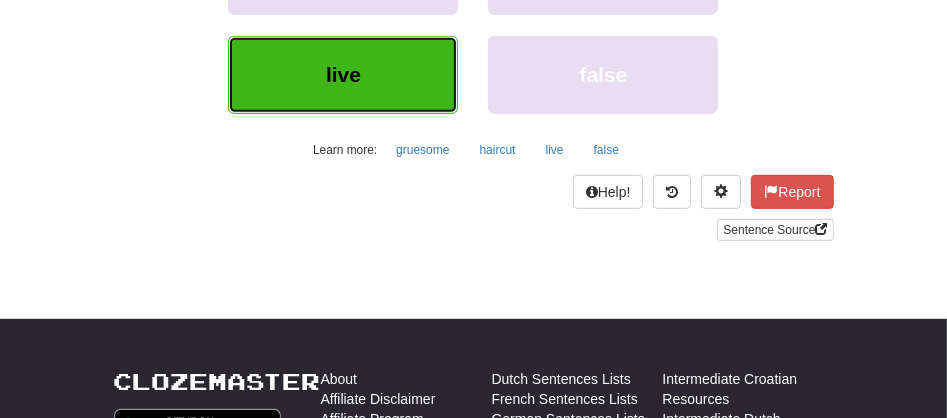 scroll, scrollTop: 233, scrollLeft: 0, axis: vertical 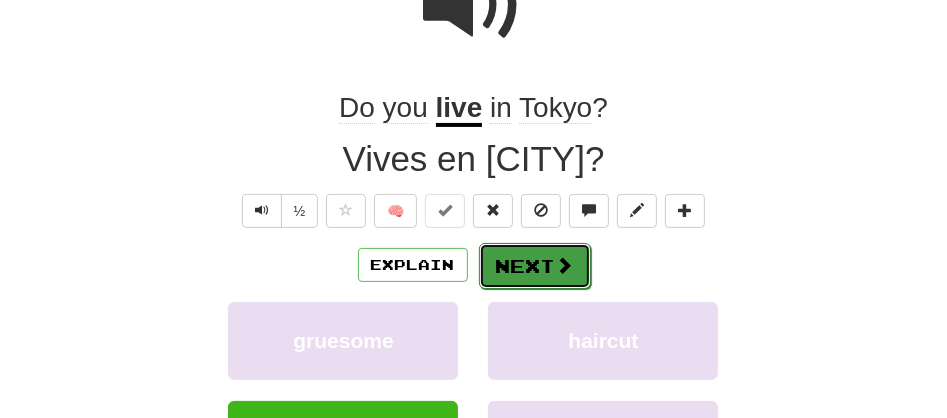 click on "Next" at bounding box center (535, 266) 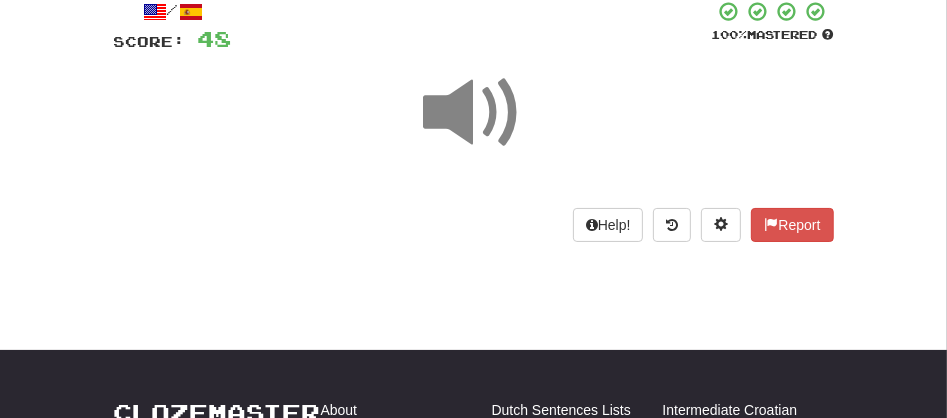 scroll, scrollTop: 85, scrollLeft: 0, axis: vertical 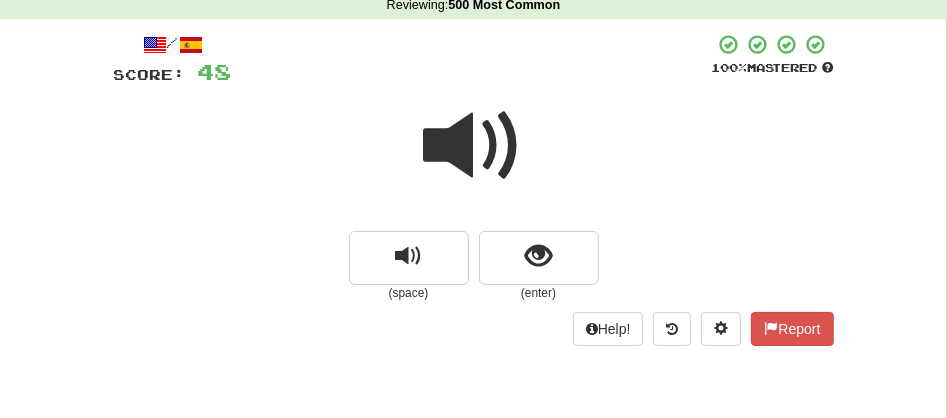 click at bounding box center [474, 146] 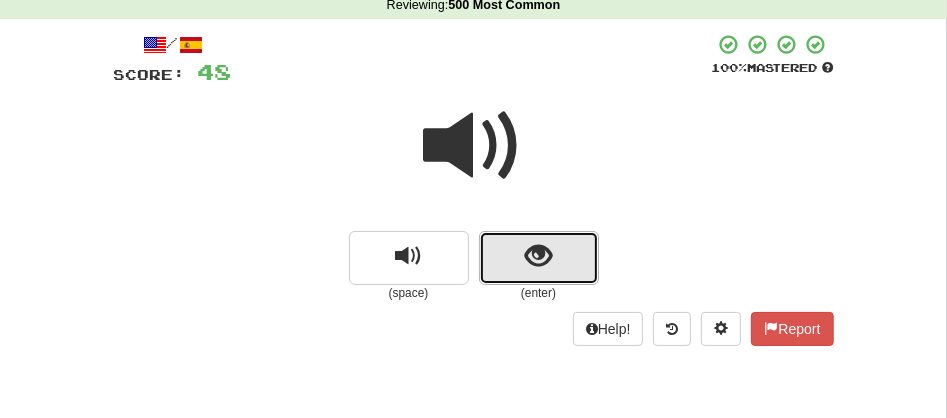 click at bounding box center [539, 258] 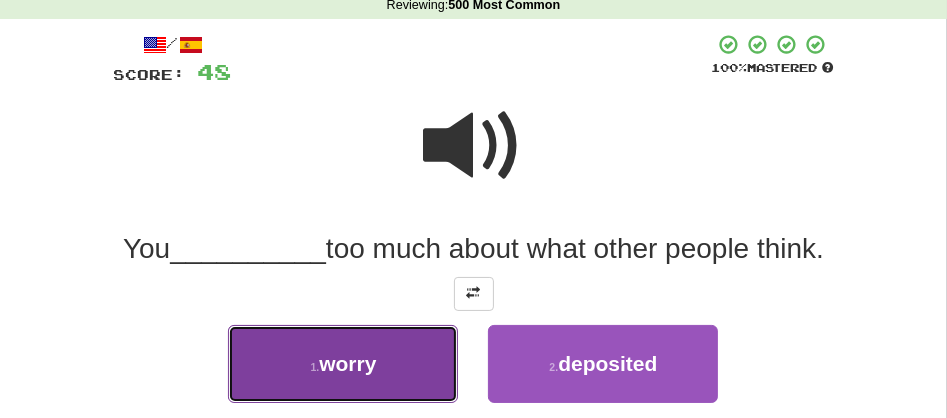 click on "1 ." at bounding box center [315, 367] 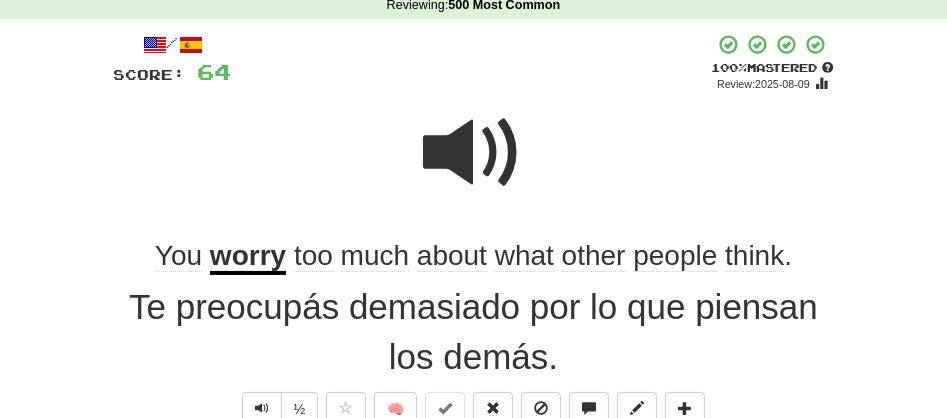 scroll, scrollTop: 450, scrollLeft: 0, axis: vertical 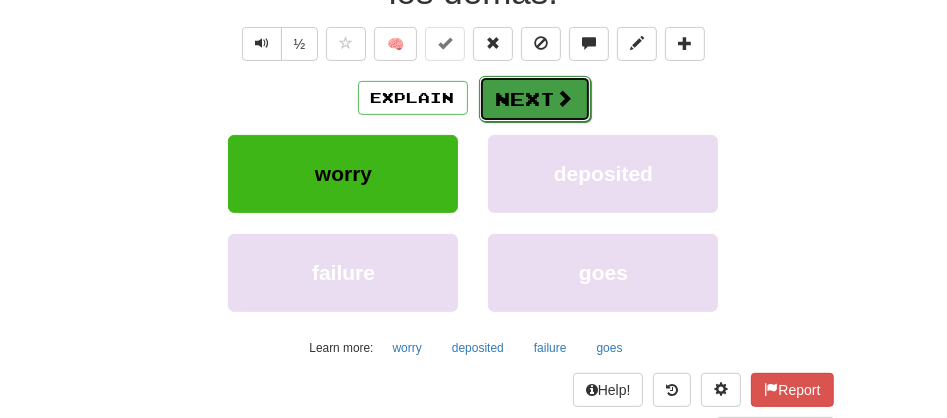 click on "Next" at bounding box center (535, 99) 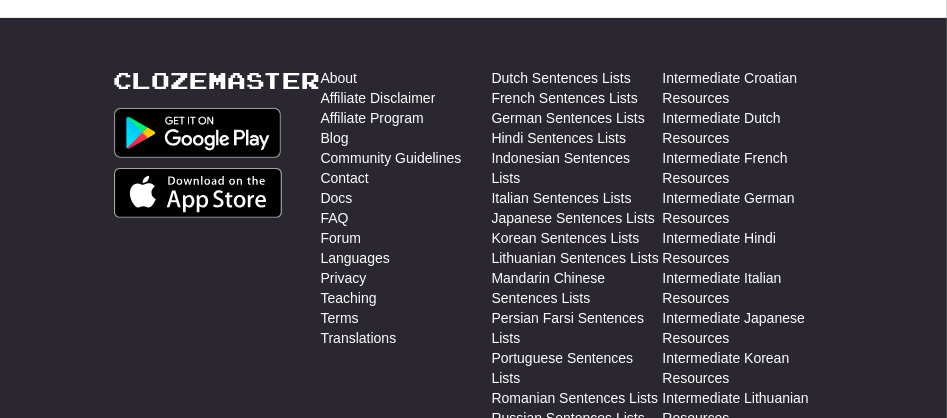 scroll, scrollTop: 0, scrollLeft: 0, axis: both 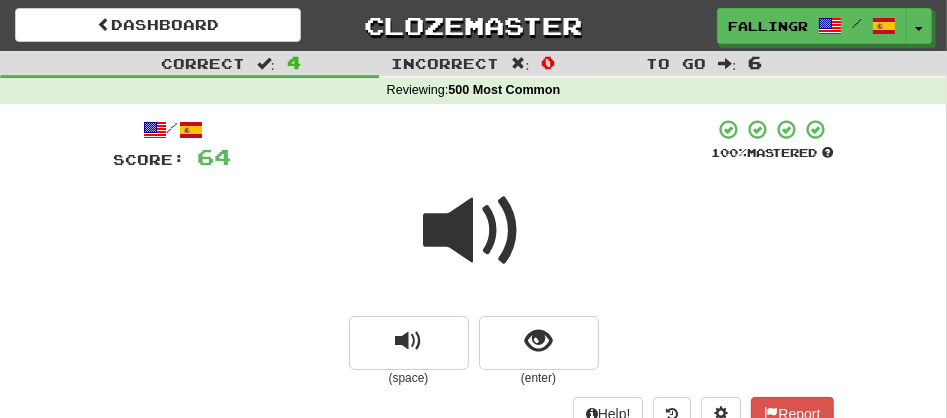 click at bounding box center [474, 231] 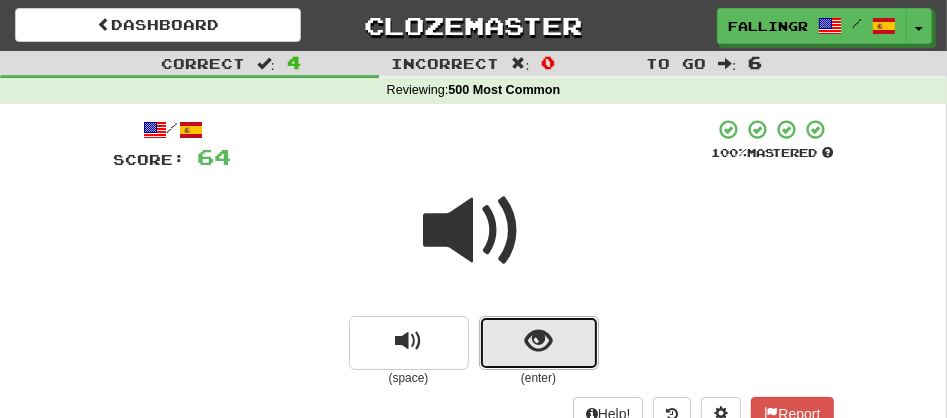 click at bounding box center [539, 343] 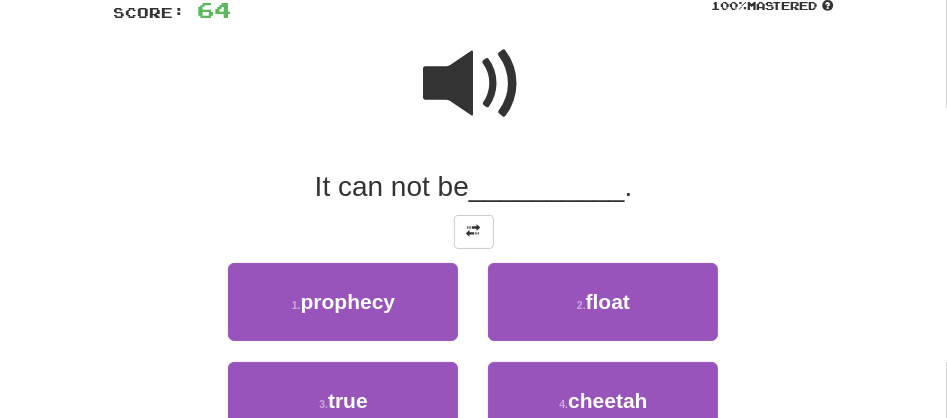 scroll, scrollTop: 148, scrollLeft: 0, axis: vertical 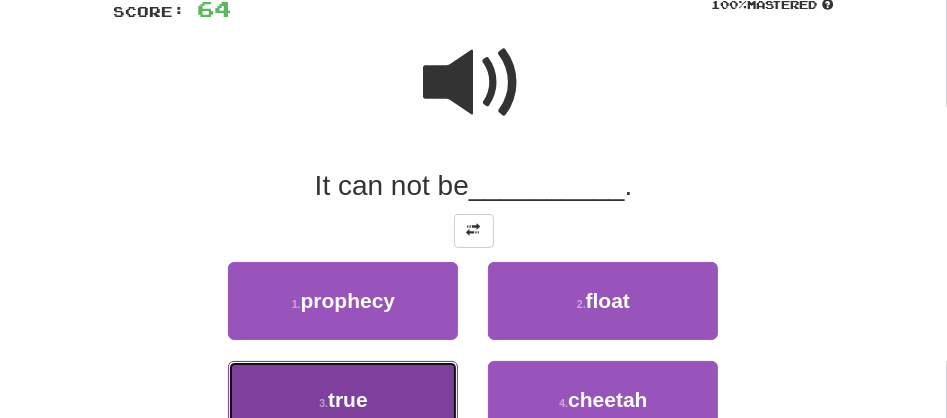 click on "3 .  true" at bounding box center [343, 400] 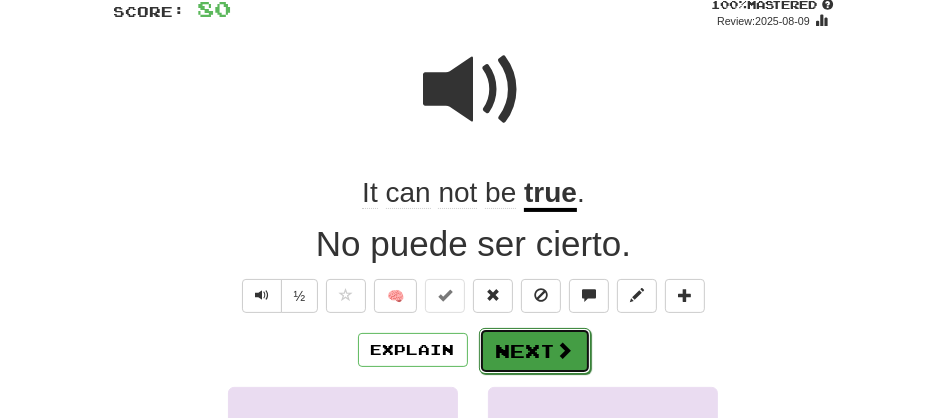 click on "Next" at bounding box center (535, 351) 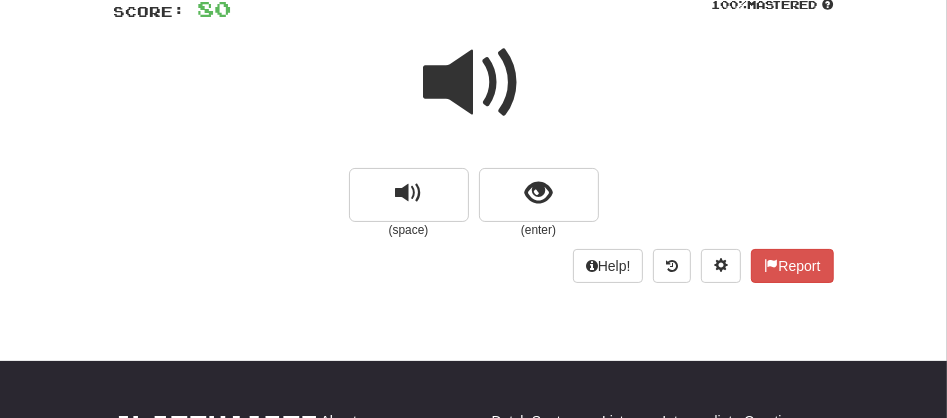 click at bounding box center (474, 83) 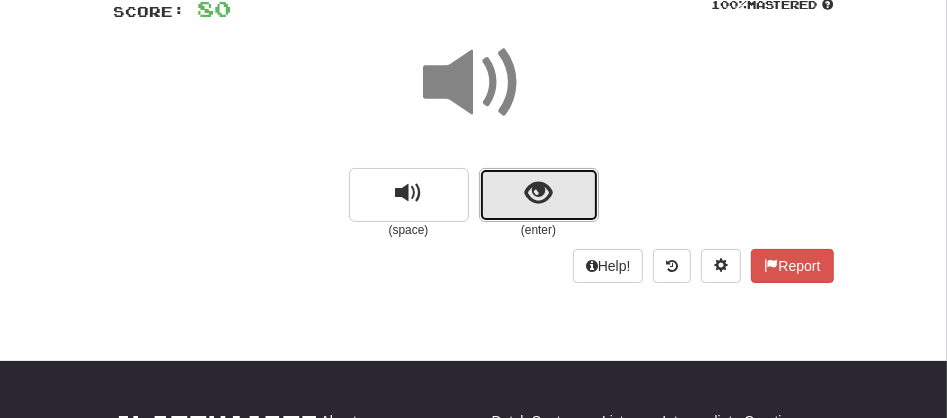 click at bounding box center (539, 195) 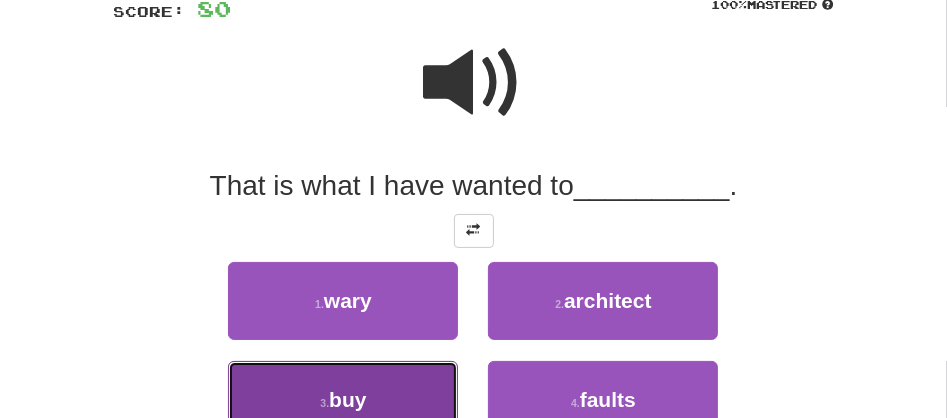 click on "3 .  buy" at bounding box center [343, 400] 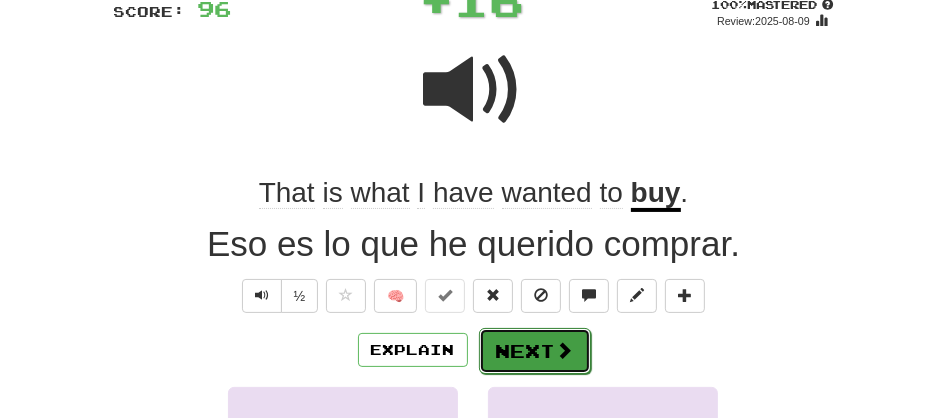 click at bounding box center [565, 350] 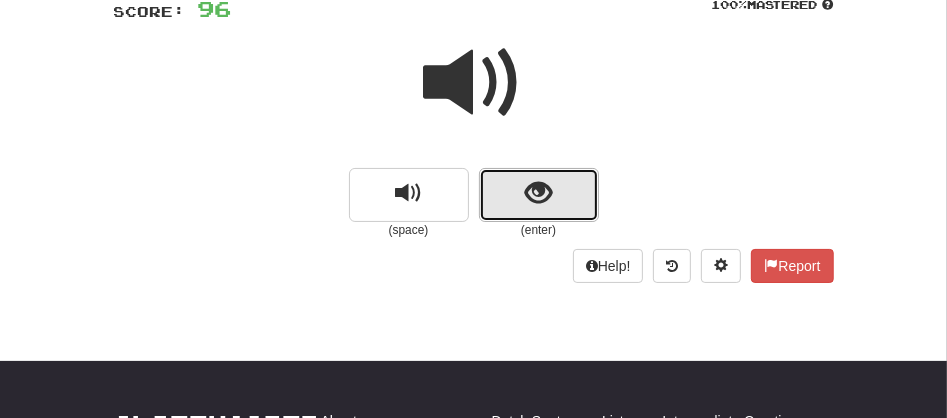 click at bounding box center (539, 195) 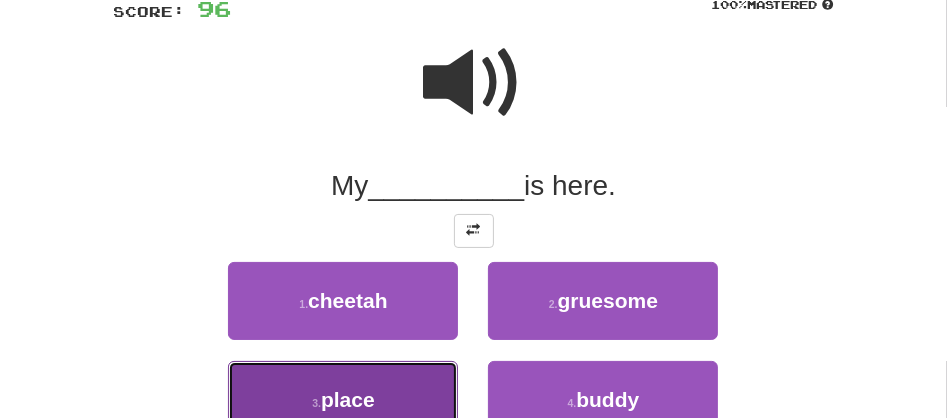 click on "3 .  place" at bounding box center (343, 400) 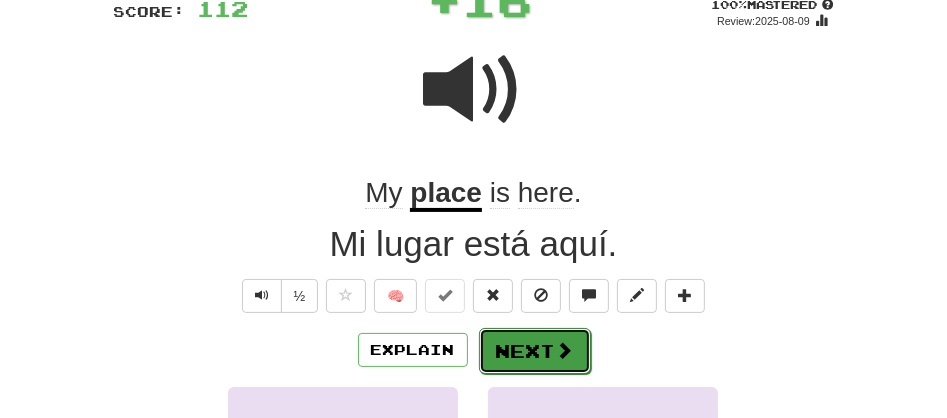 click on "Next" at bounding box center (535, 351) 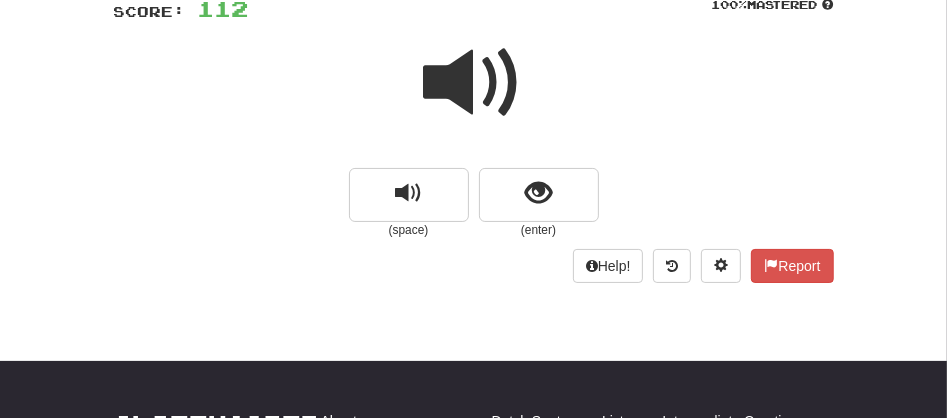 click at bounding box center (474, 83) 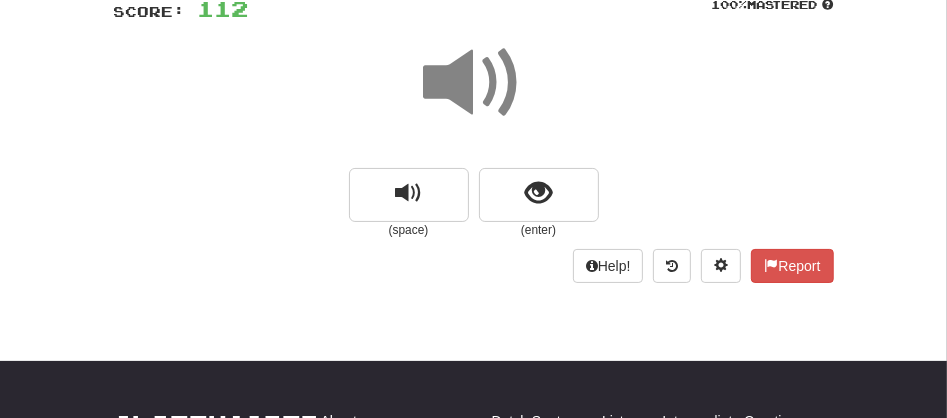 click at bounding box center [474, 83] 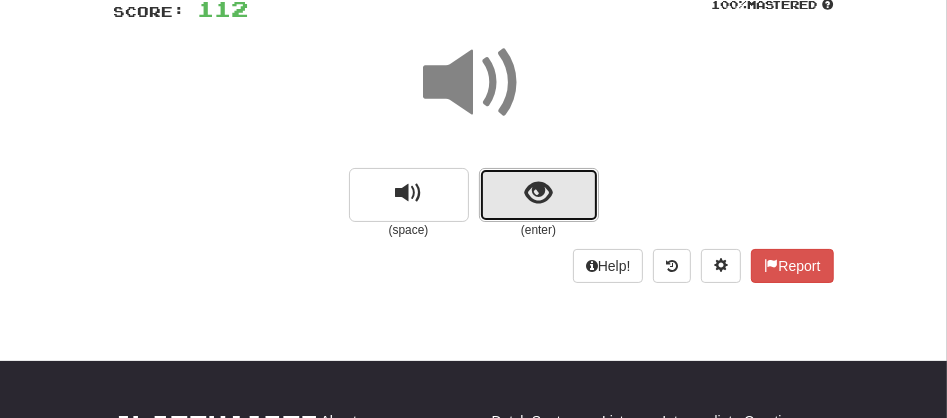 click at bounding box center (539, 195) 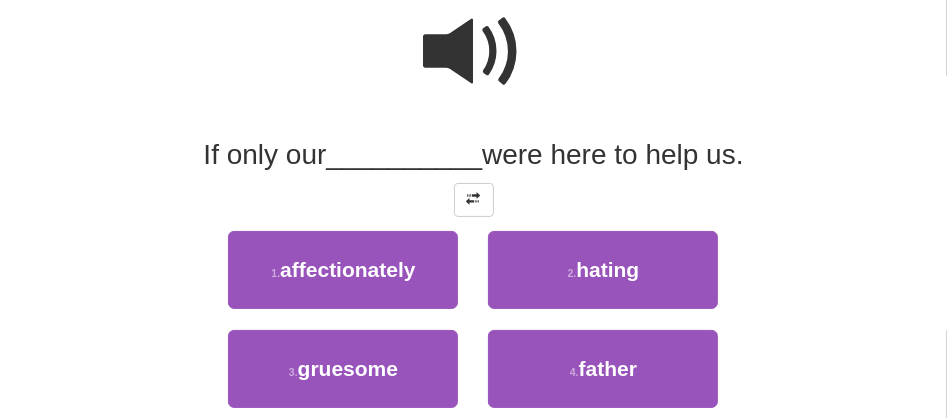 scroll, scrollTop: 192, scrollLeft: 0, axis: vertical 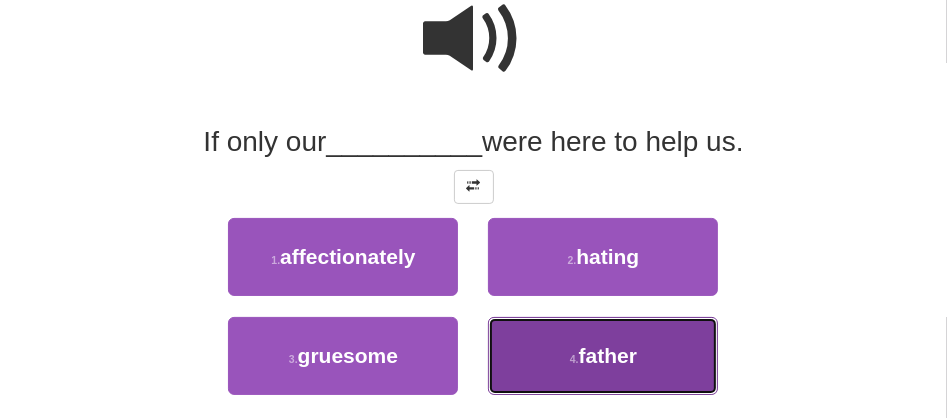 click on "4 .  father" at bounding box center (603, 356) 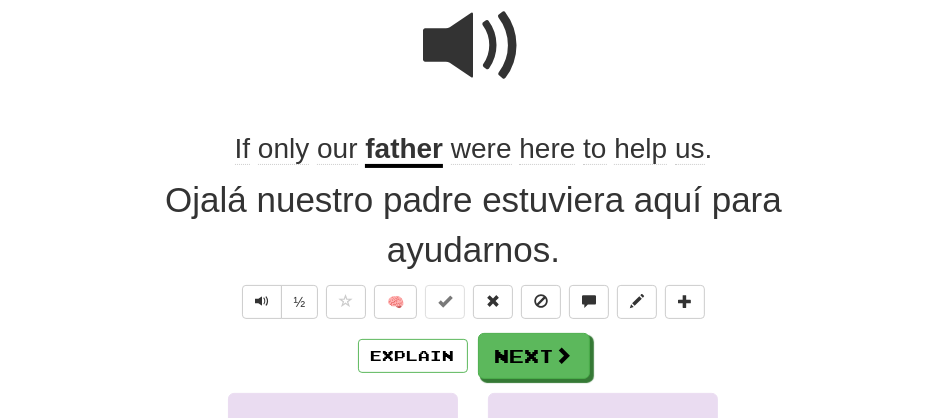 scroll, scrollTop: 198, scrollLeft: 0, axis: vertical 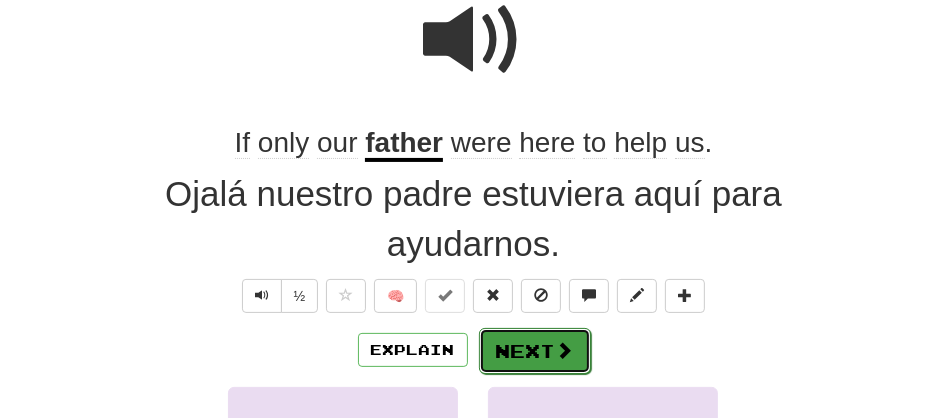 click on "Next" at bounding box center (535, 351) 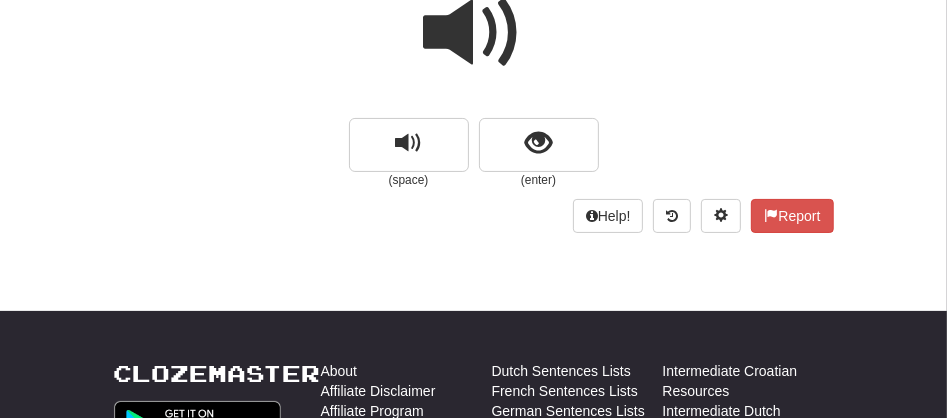 click at bounding box center (474, 33) 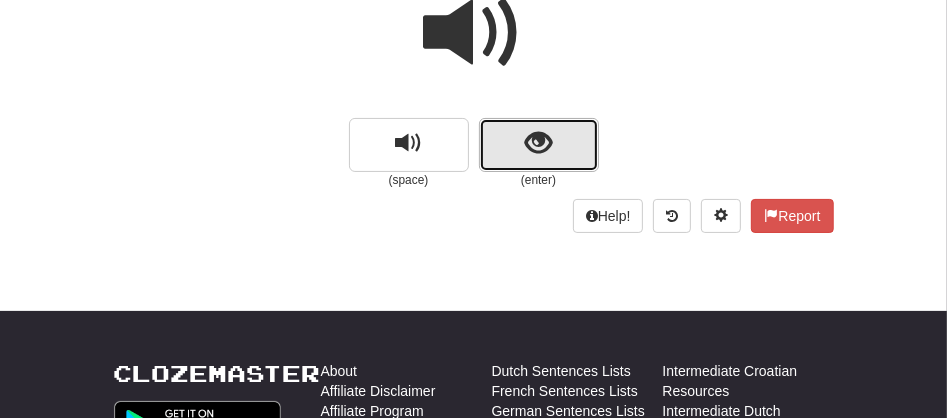 click at bounding box center [539, 145] 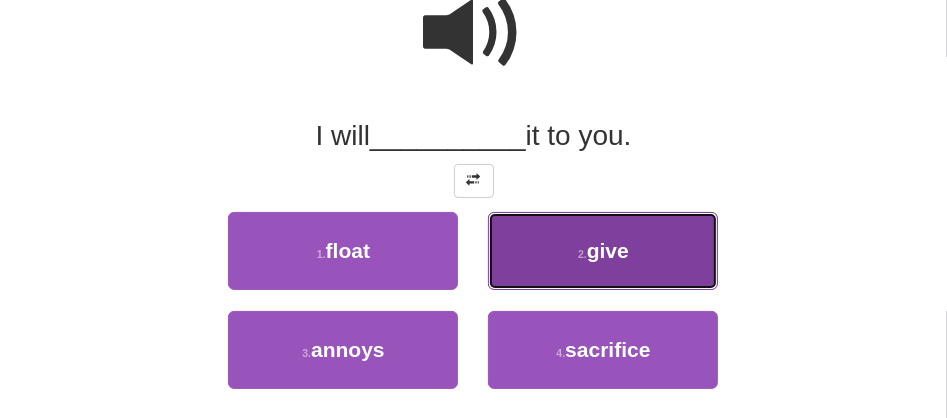 click on "2 .  give" at bounding box center [603, 251] 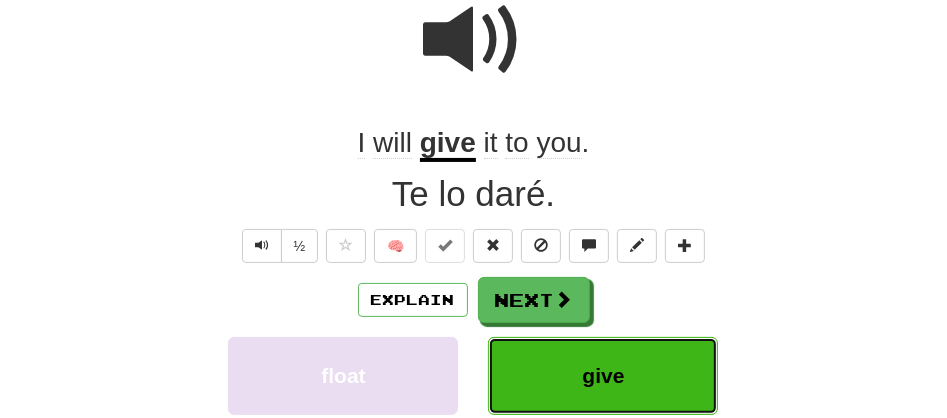 scroll, scrollTop: 204, scrollLeft: 0, axis: vertical 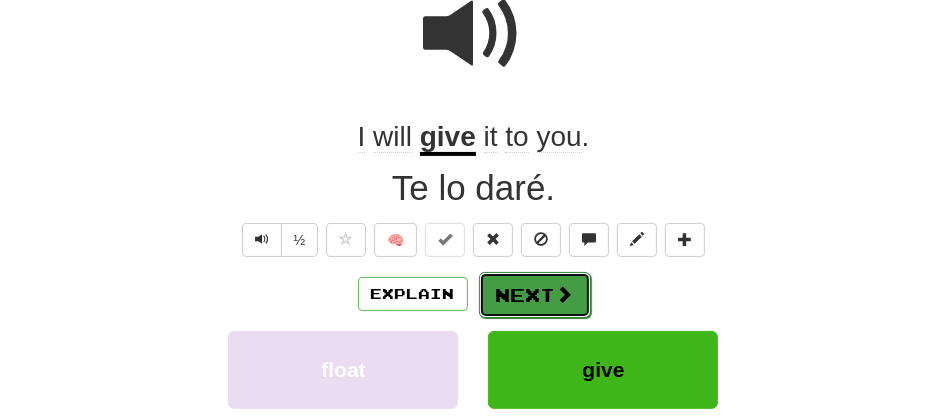 click on "Next" at bounding box center (535, 295) 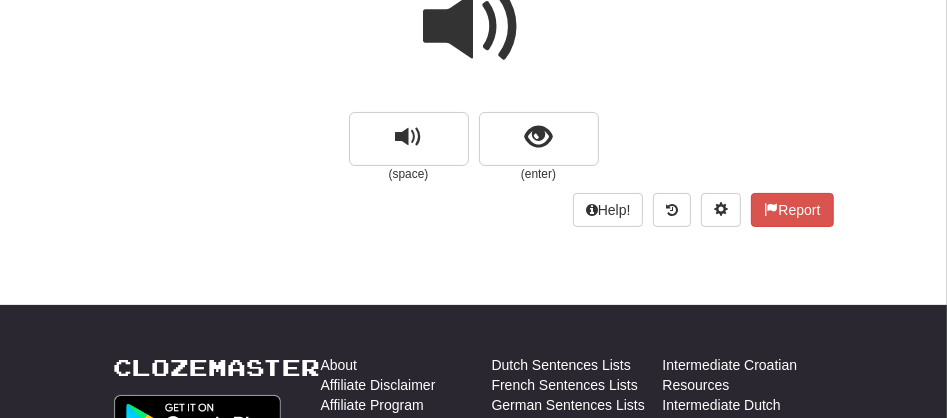 click at bounding box center [474, 27] 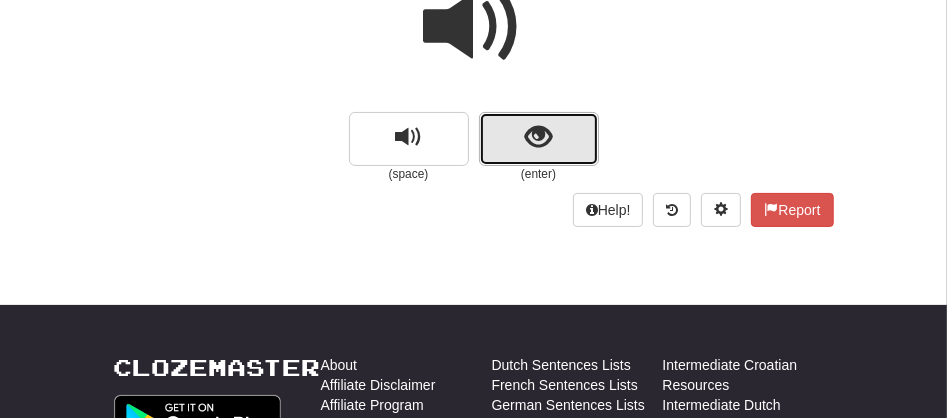 click at bounding box center (539, 139) 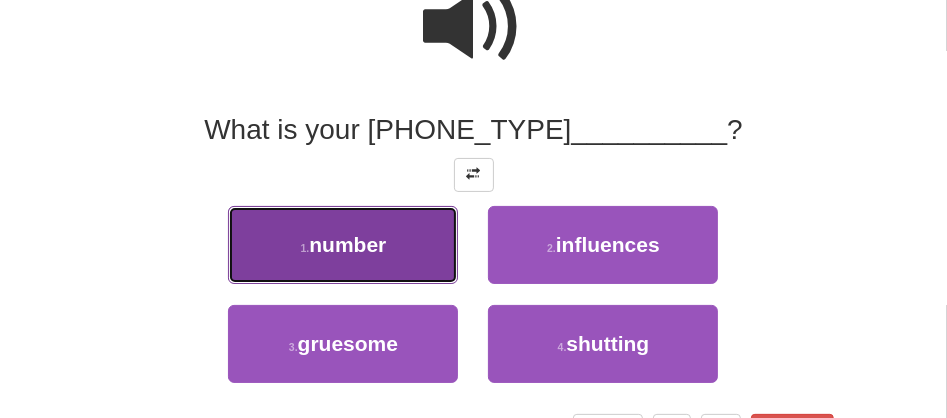 click on "1 .  number" at bounding box center (343, 245) 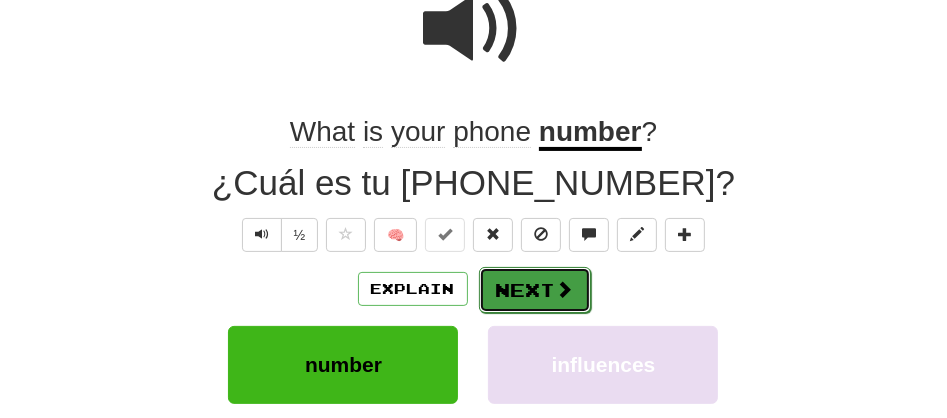 click on "Next" at bounding box center (535, 290) 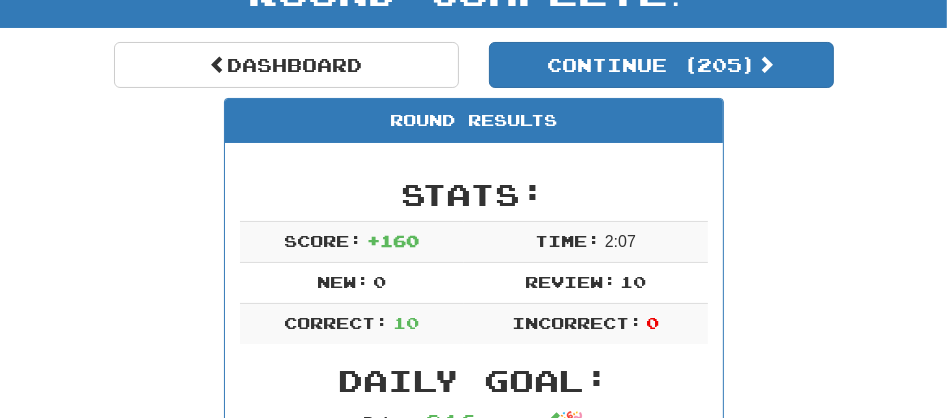 scroll, scrollTop: 89, scrollLeft: 0, axis: vertical 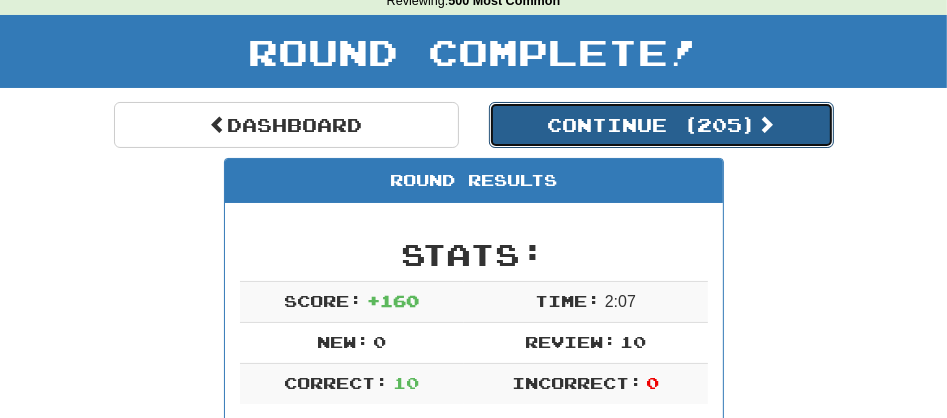 click on "Continue ( 205 )" at bounding box center (661, 125) 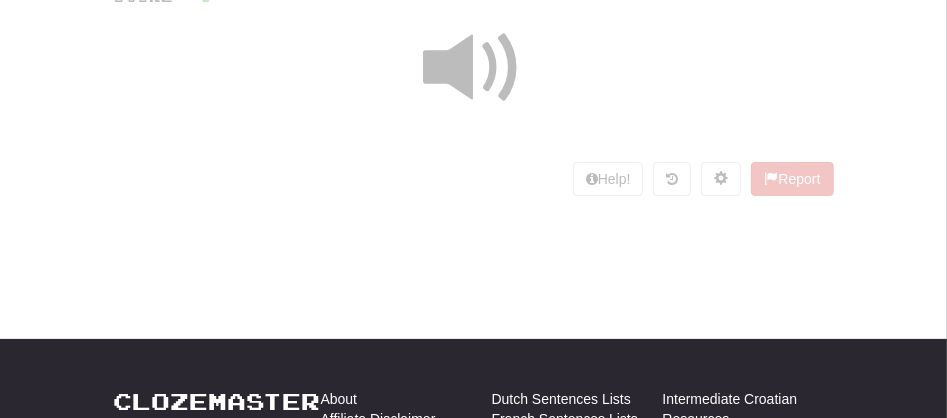 scroll, scrollTop: 89, scrollLeft: 0, axis: vertical 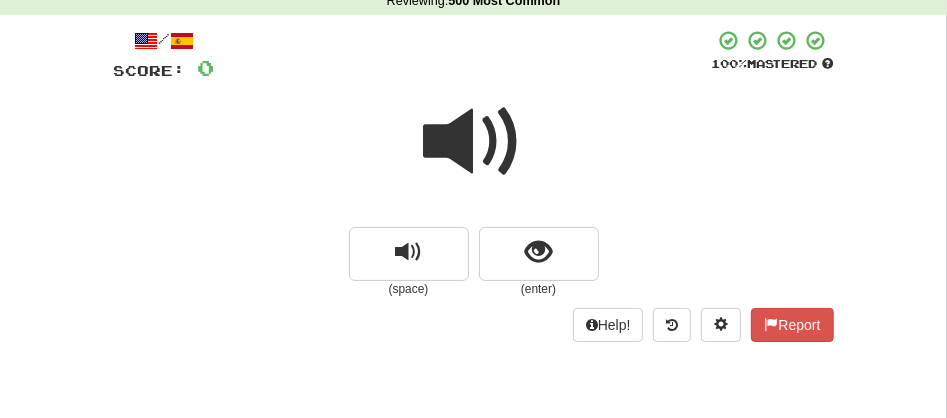 click at bounding box center (474, 142) 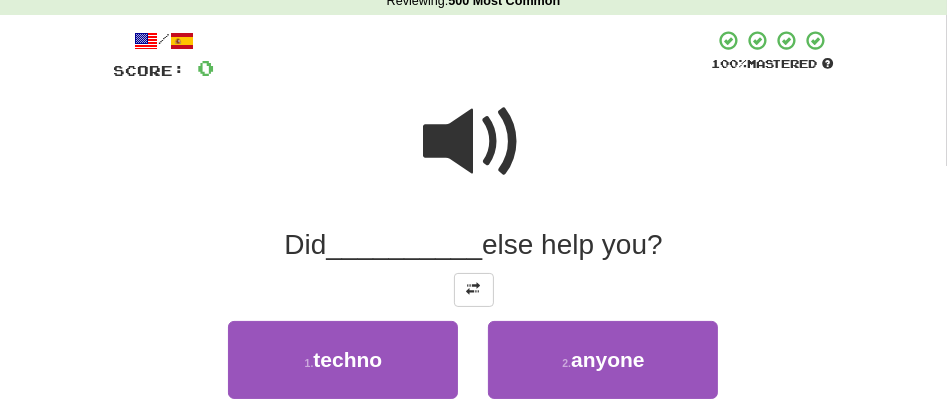 click at bounding box center (474, 142) 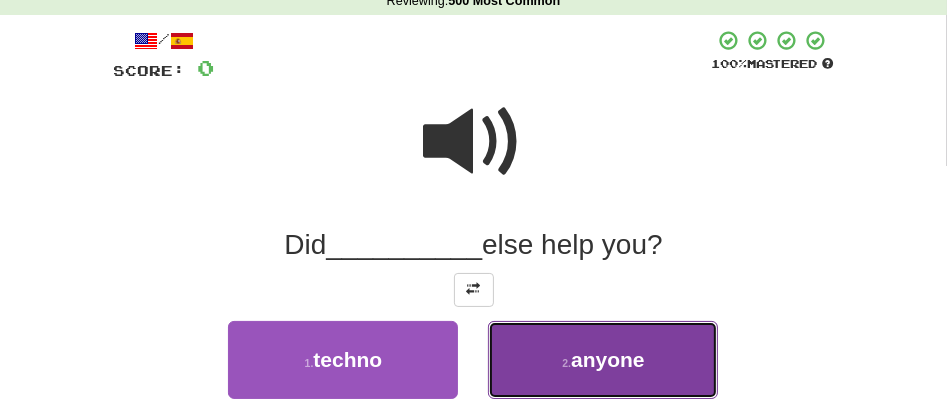 click on "2 .  anyone" at bounding box center [603, 360] 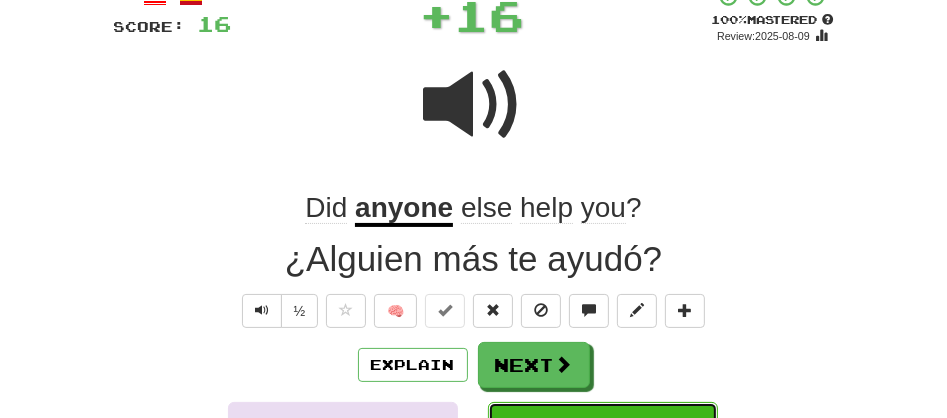 scroll, scrollTop: 178, scrollLeft: 0, axis: vertical 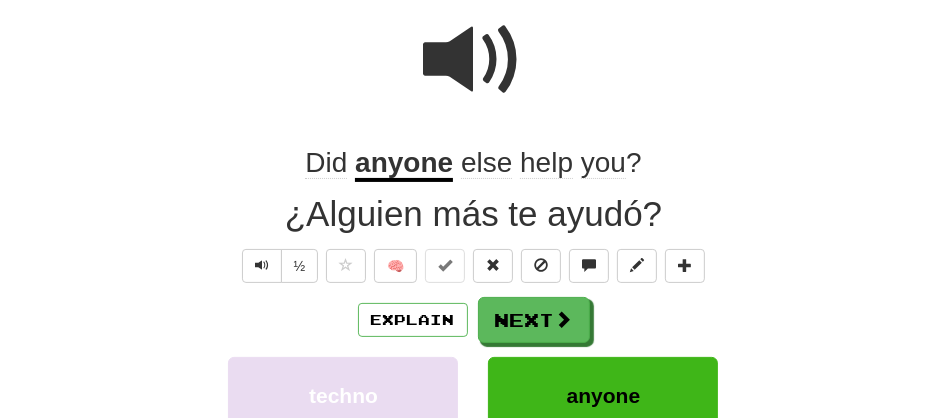 click on "else   help   you ?" at bounding box center (547, 163) 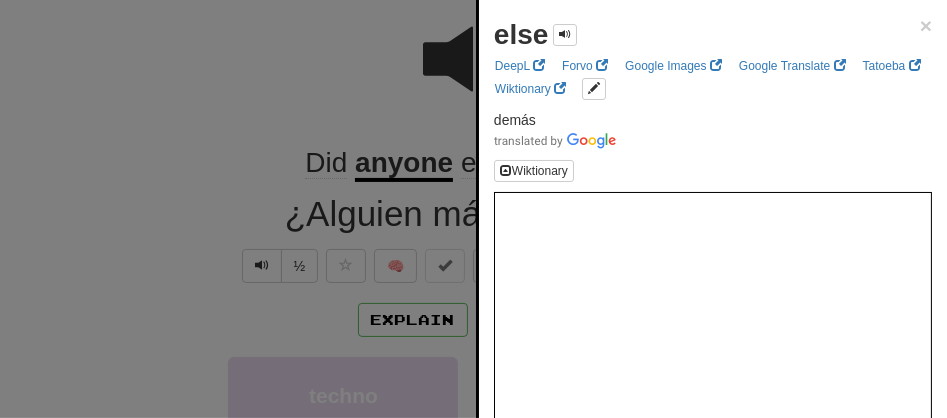 click at bounding box center [473, 209] 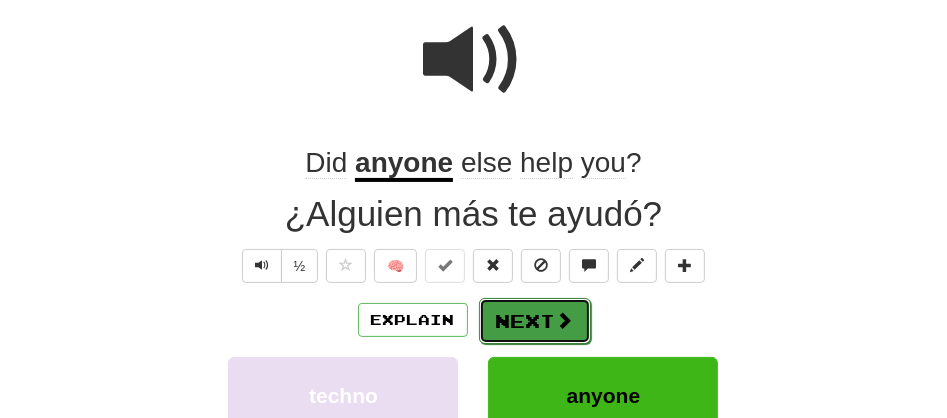 click on "Next" at bounding box center (535, 321) 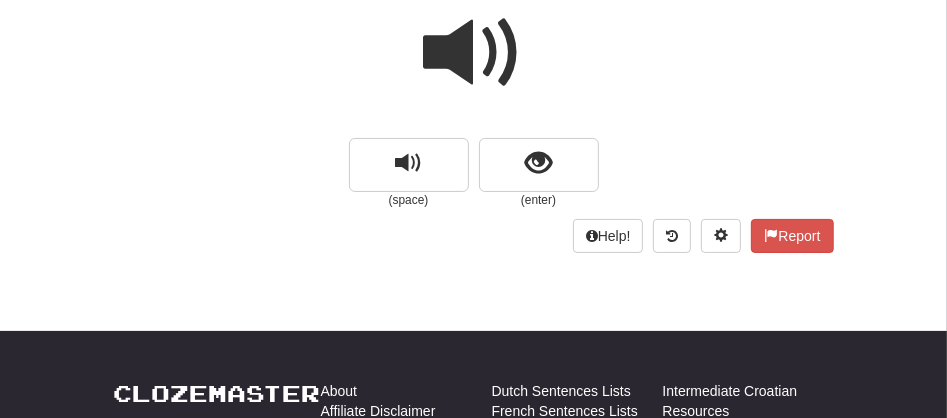 click at bounding box center (474, 53) 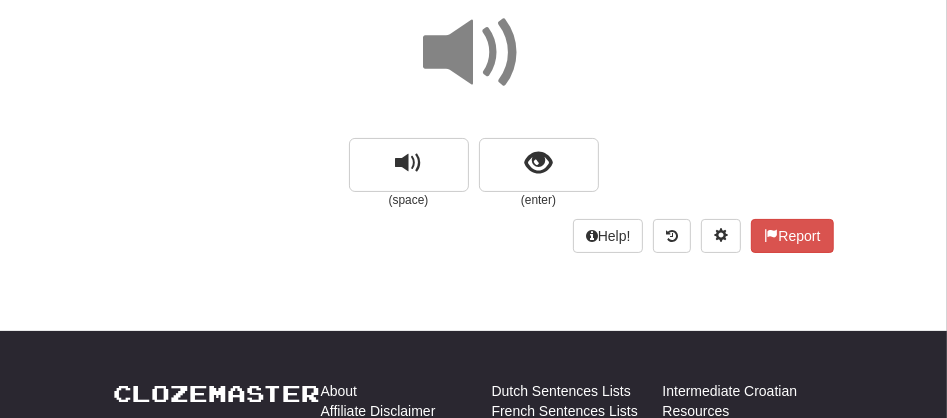 click at bounding box center (474, 53) 